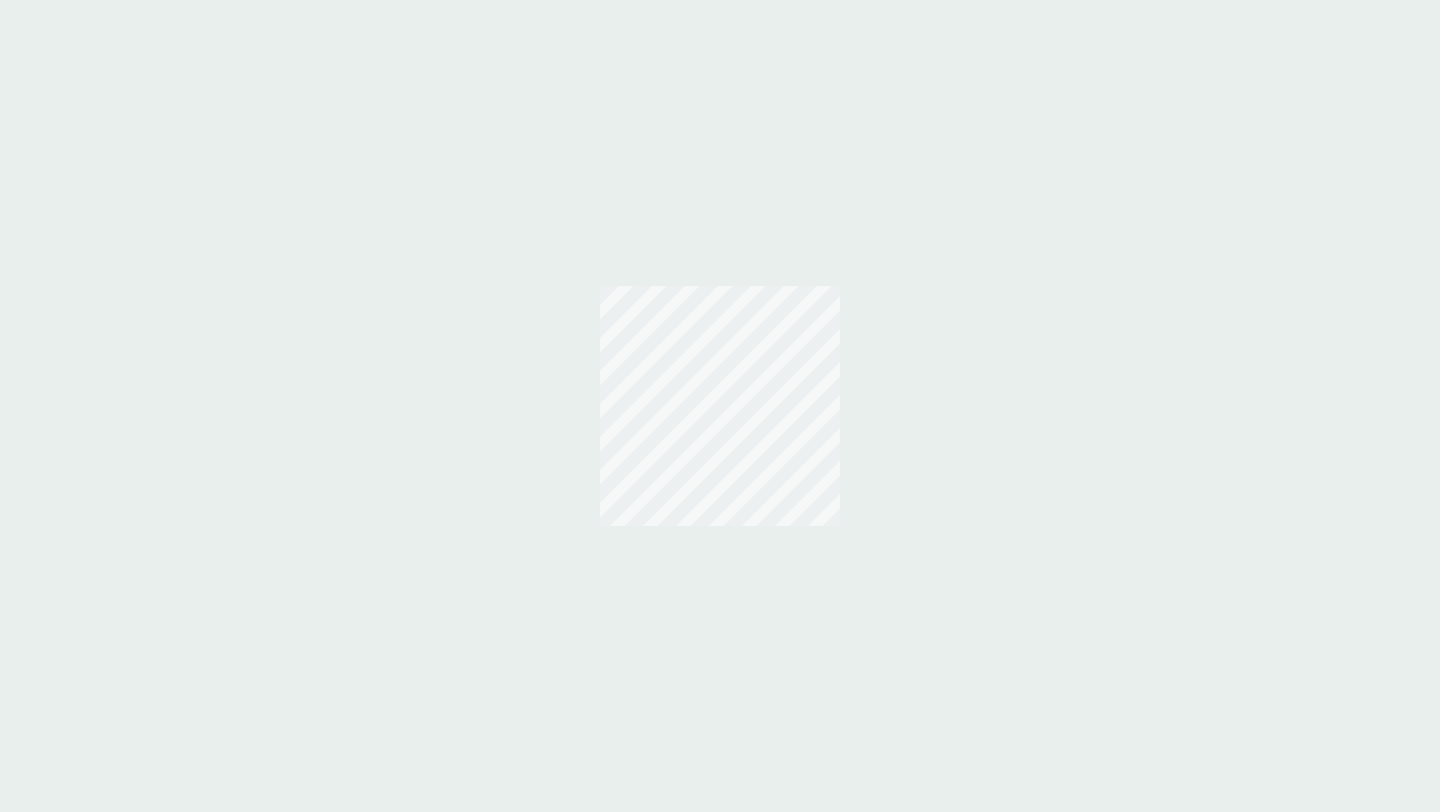 scroll, scrollTop: 0, scrollLeft: 0, axis: both 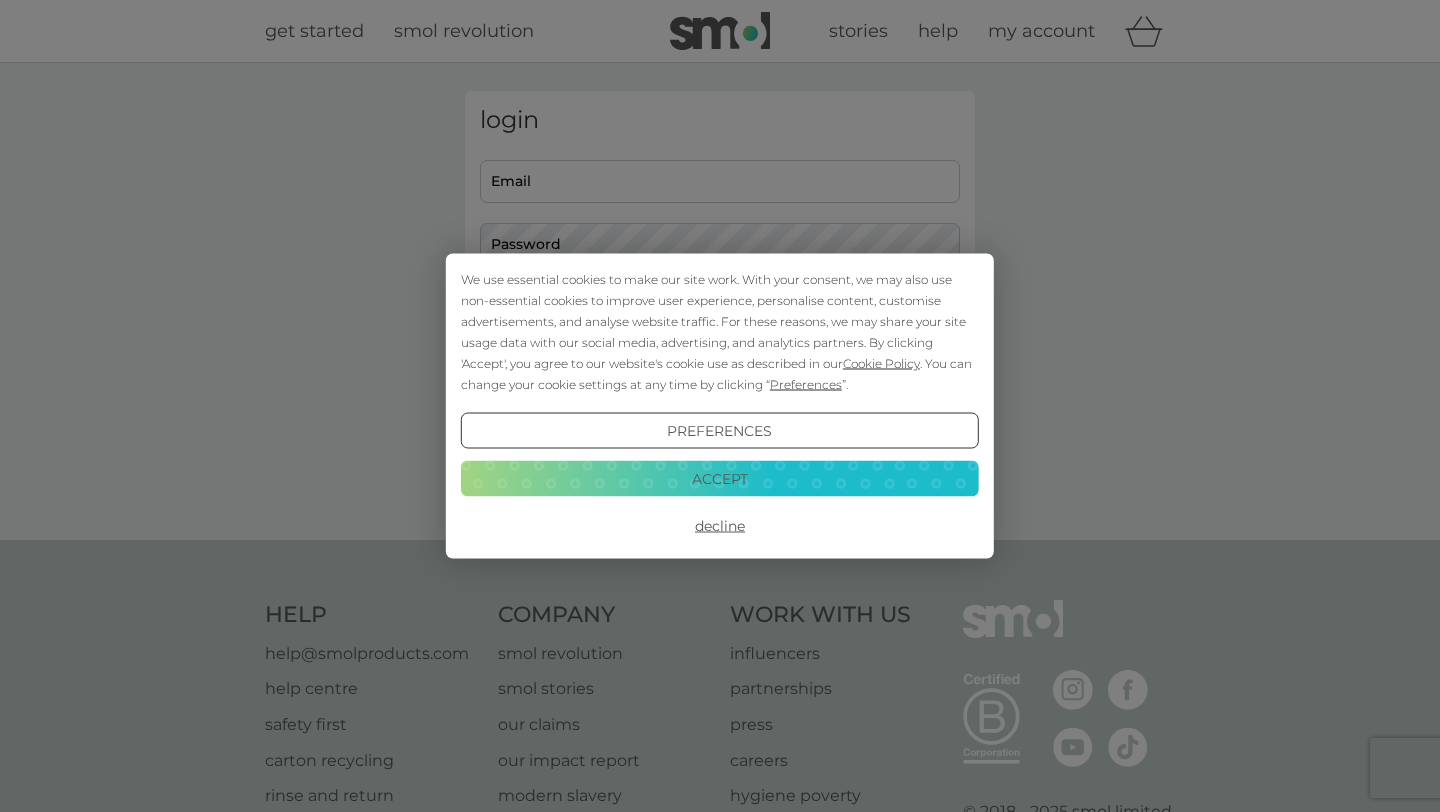 click on "Decline" at bounding box center (720, 526) 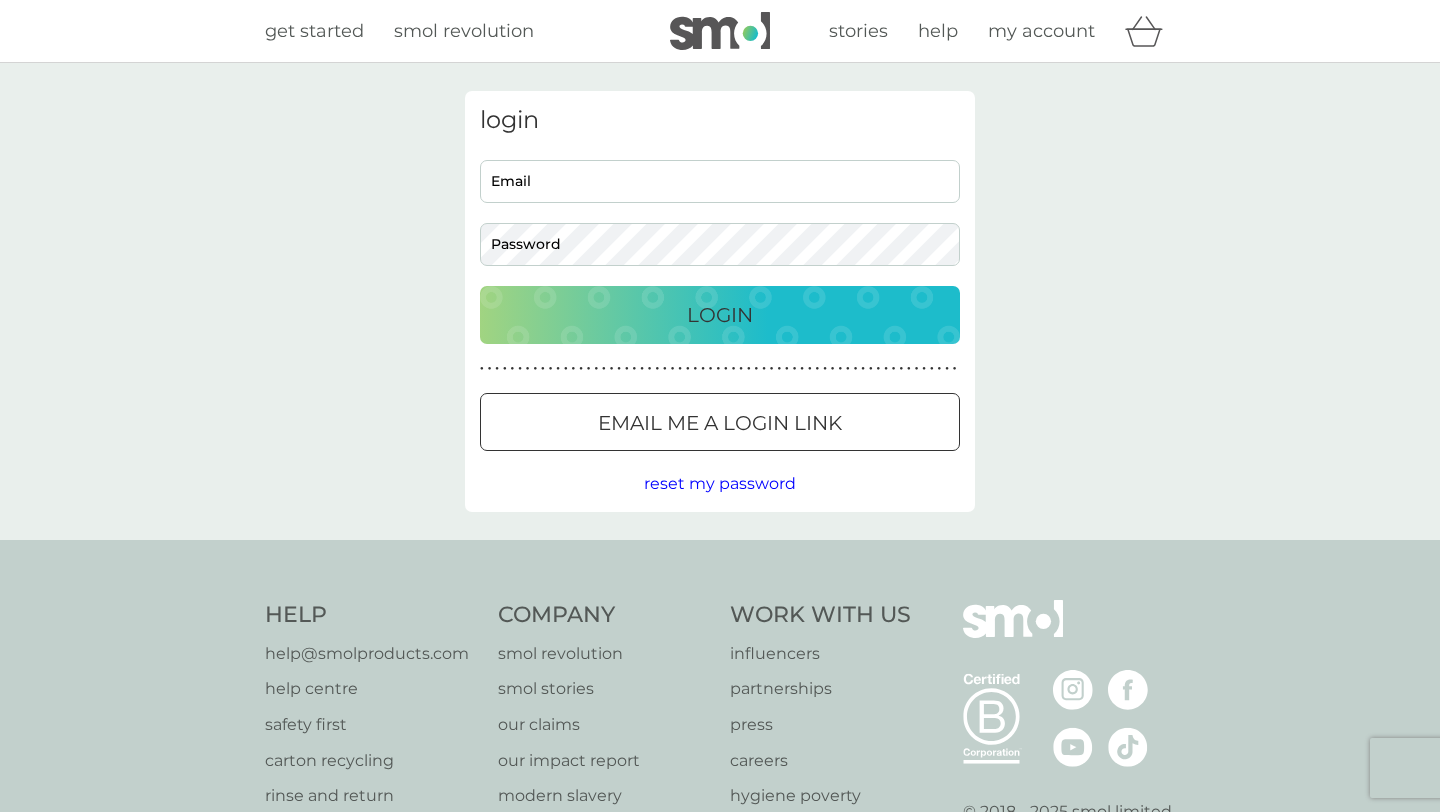 scroll, scrollTop: 0, scrollLeft: 0, axis: both 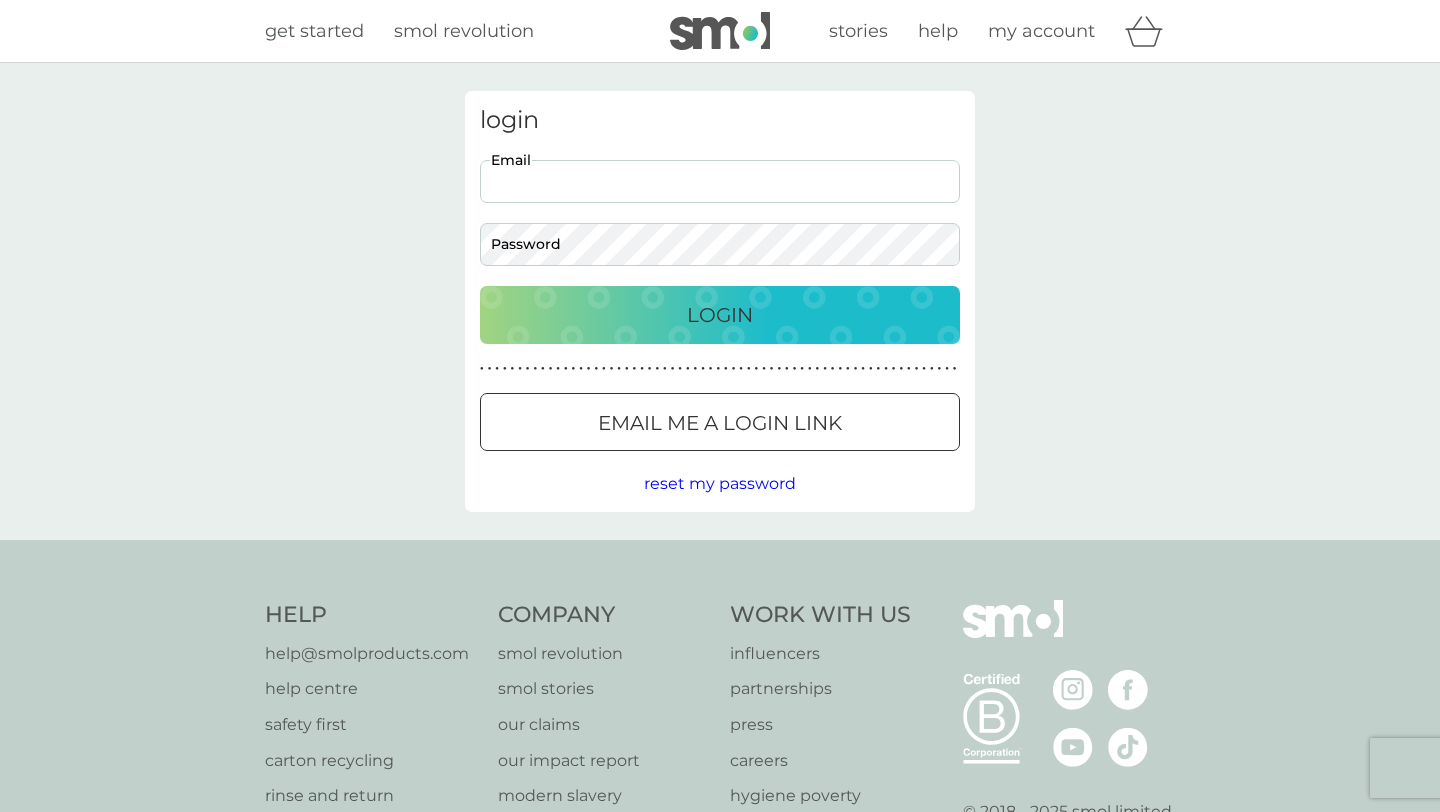 click on "Email" at bounding box center [720, 181] 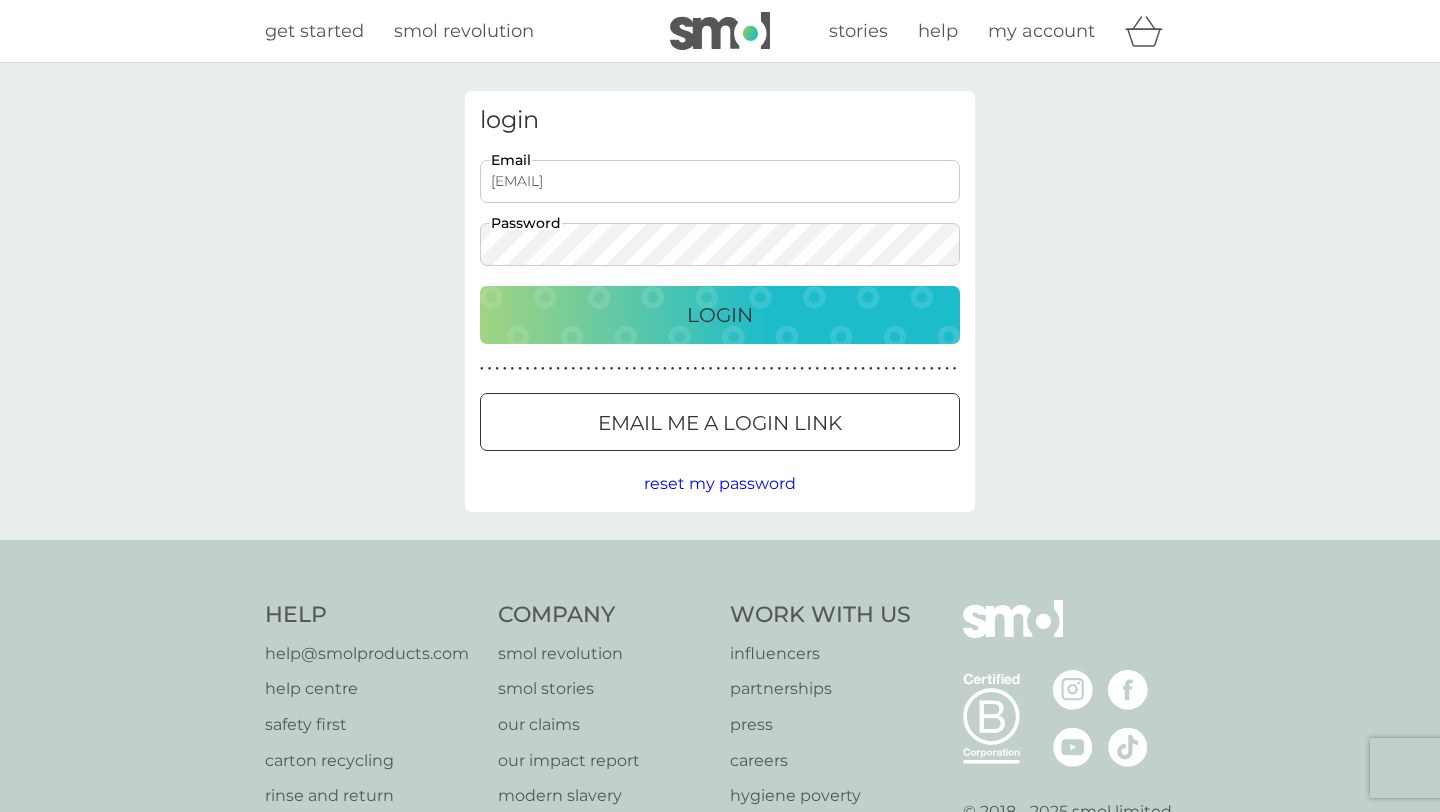 click on "Login" at bounding box center (720, 315) 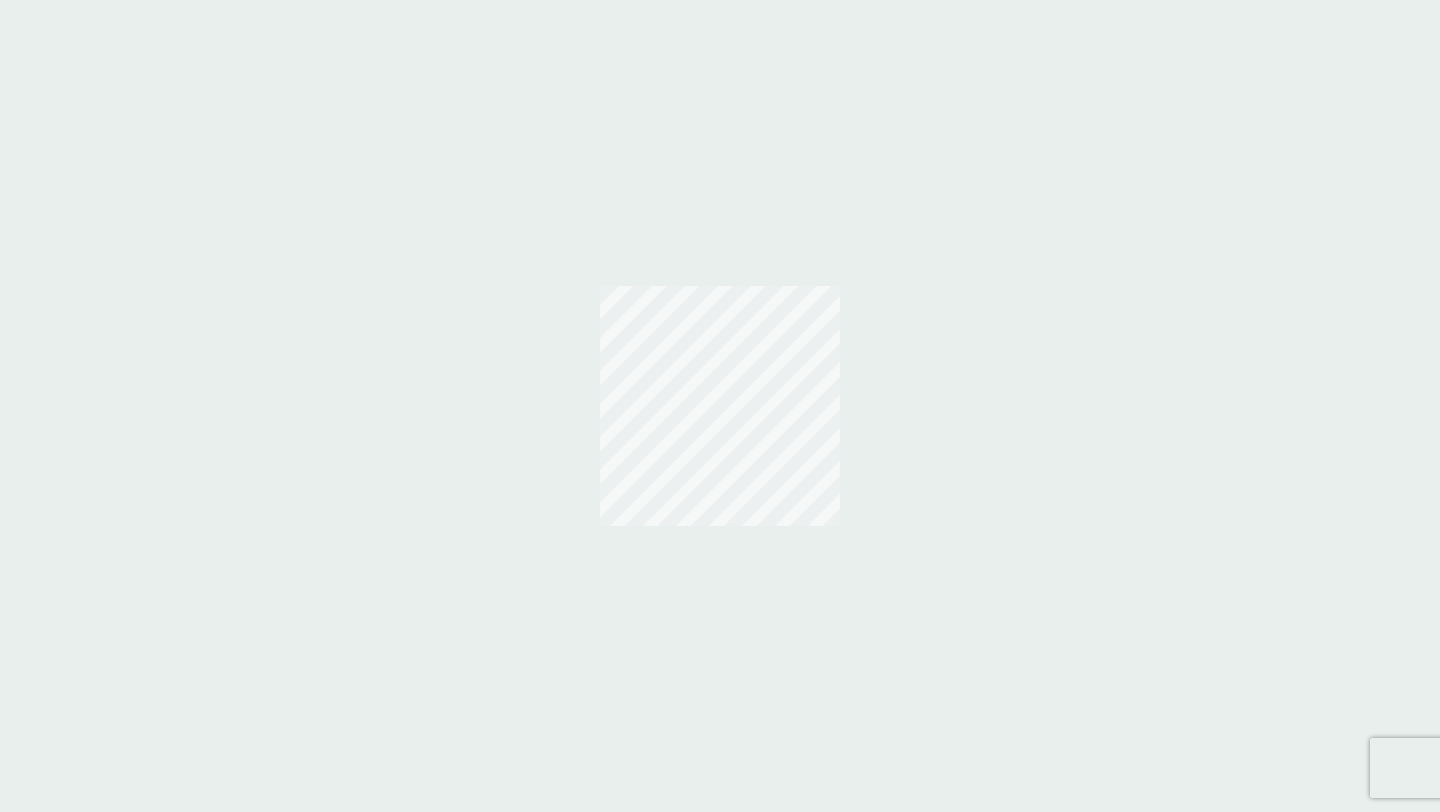 scroll, scrollTop: 0, scrollLeft: 0, axis: both 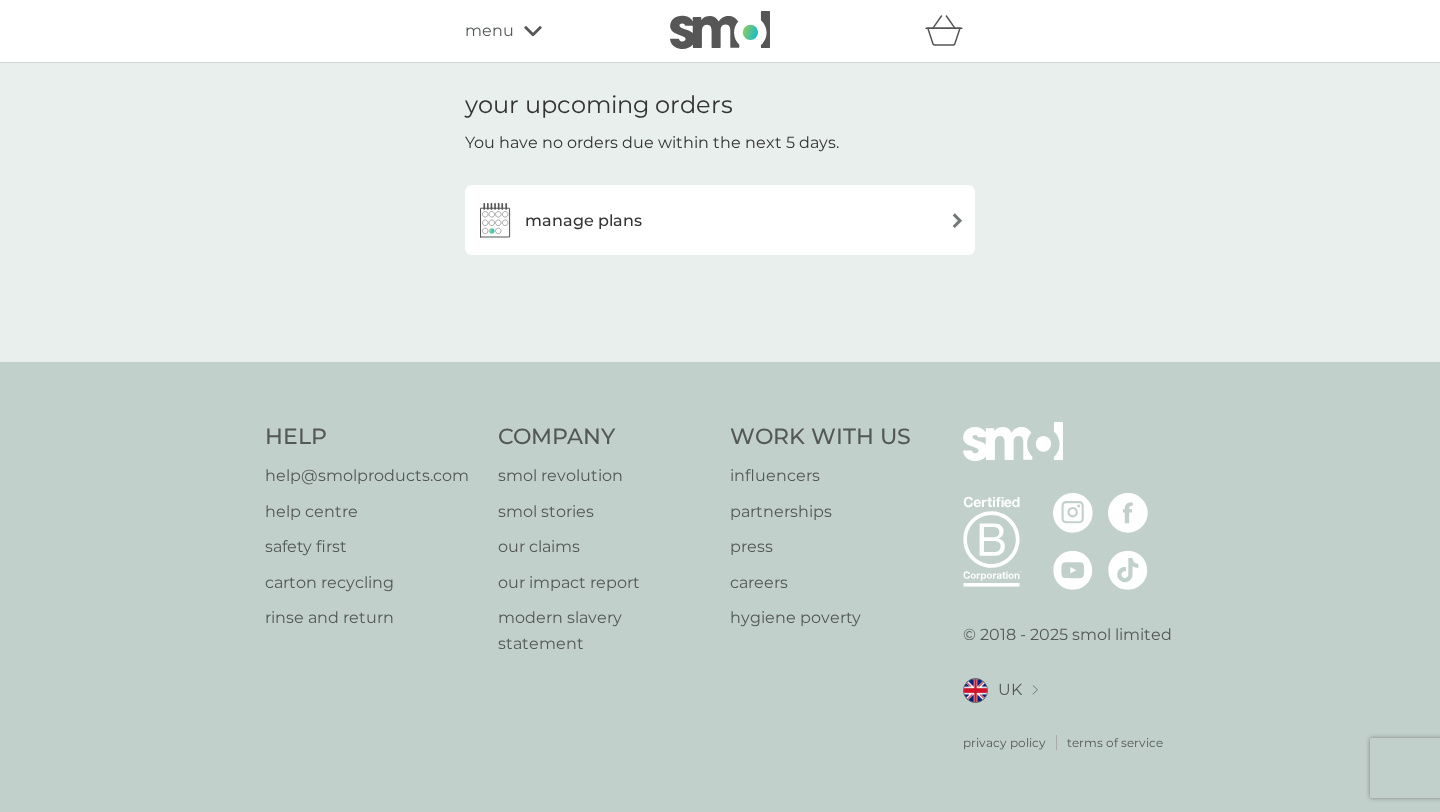 click on "help centre" at bounding box center (367, 512) 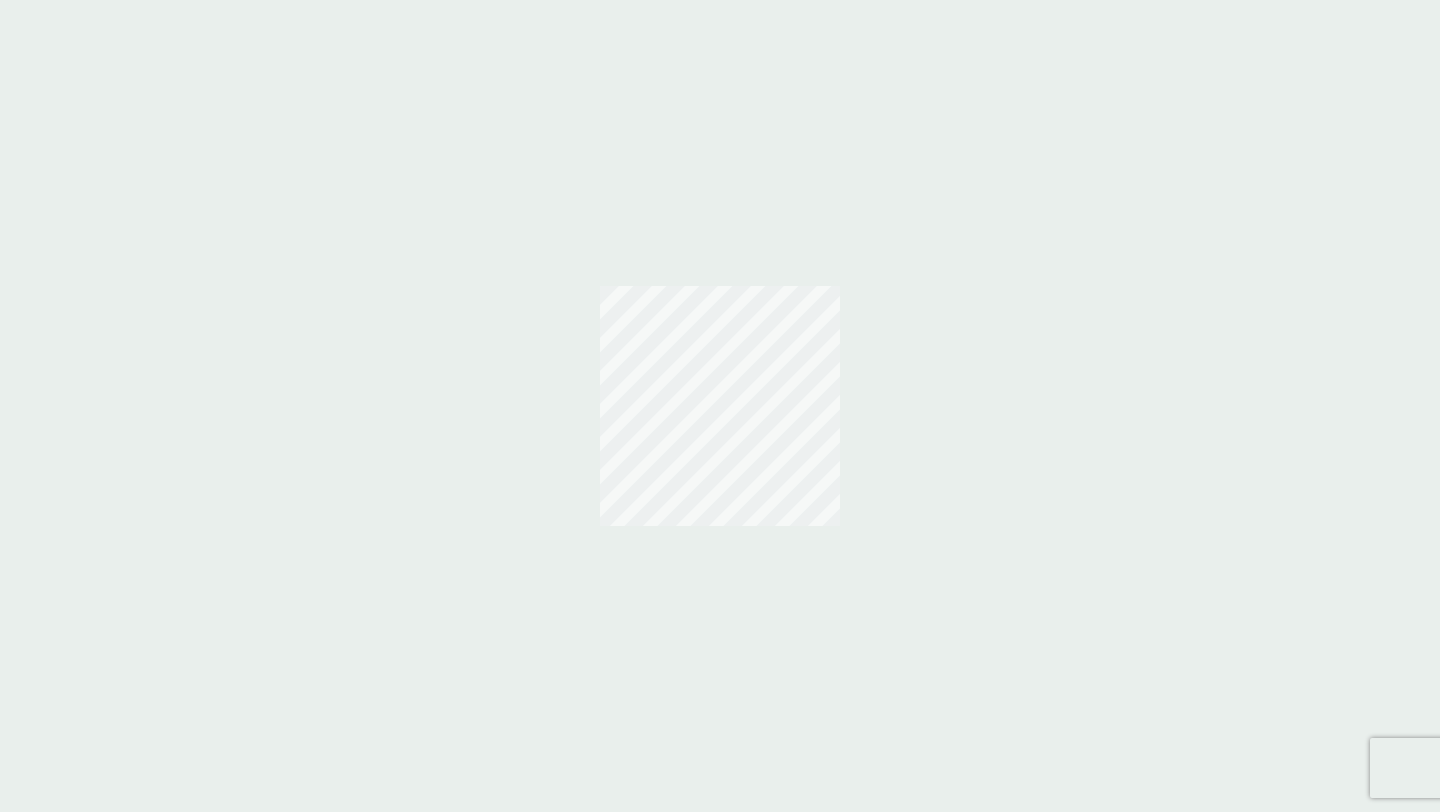 scroll, scrollTop: 0, scrollLeft: 0, axis: both 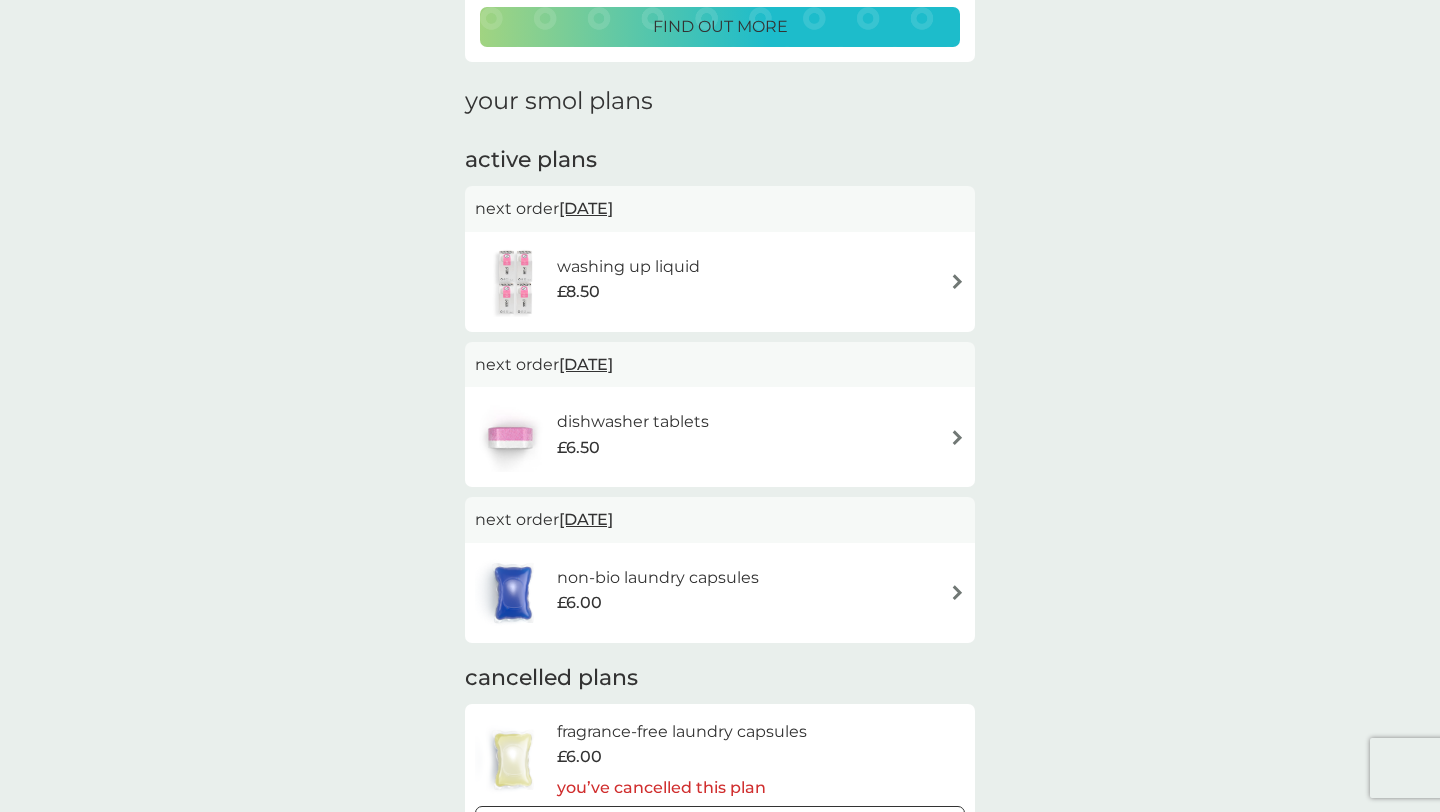 click at bounding box center [957, 281] 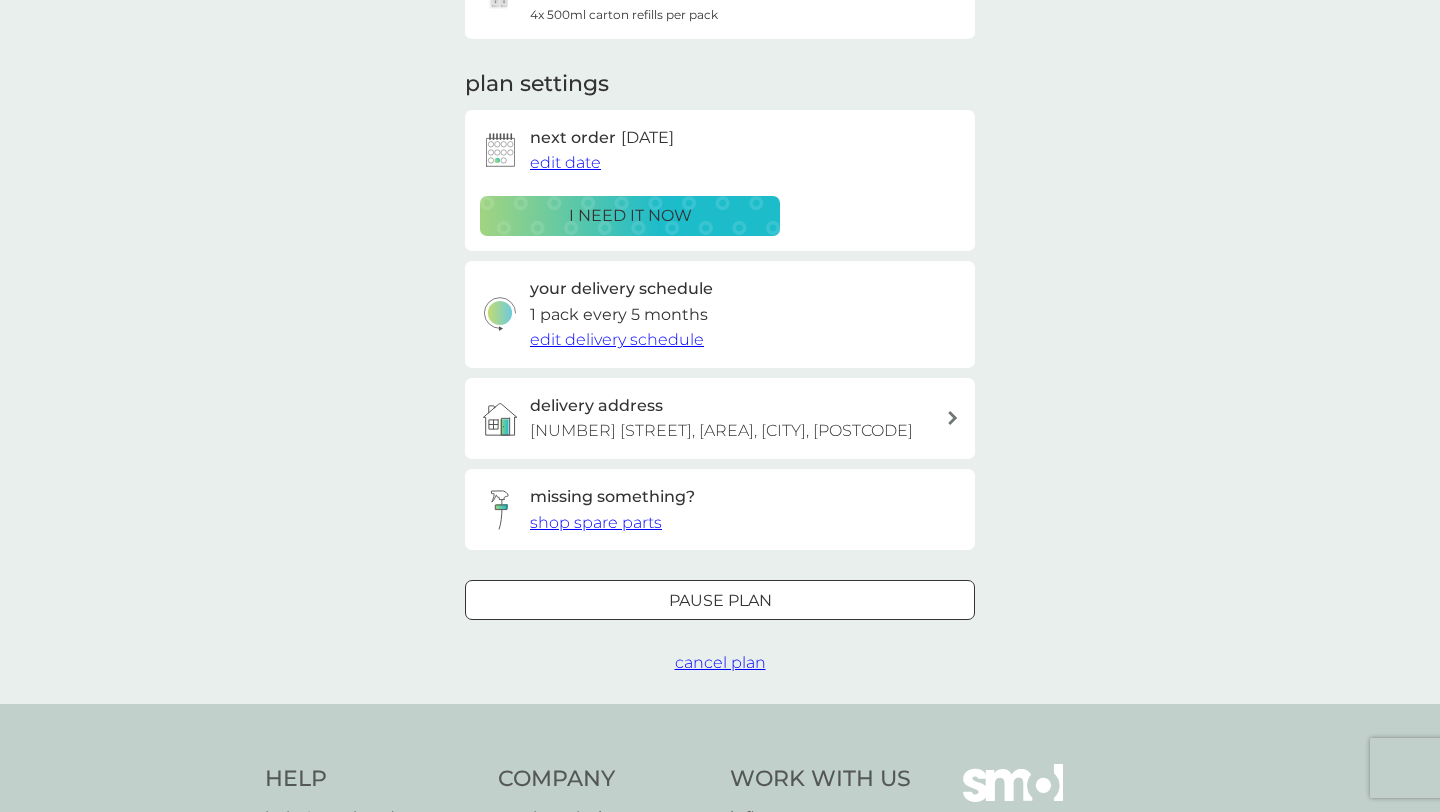scroll, scrollTop: 229, scrollLeft: 0, axis: vertical 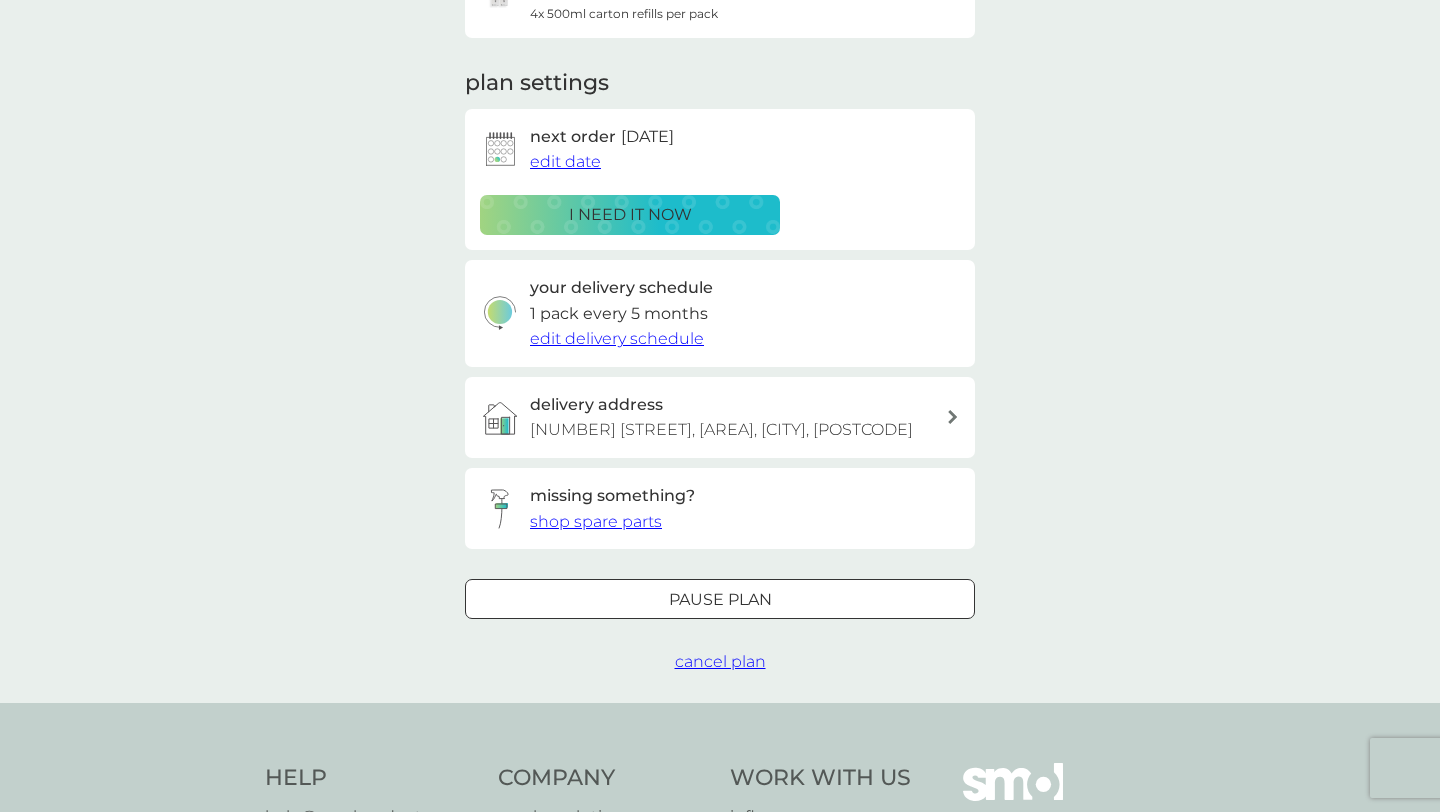 click on "shop spare parts" at bounding box center (596, 521) 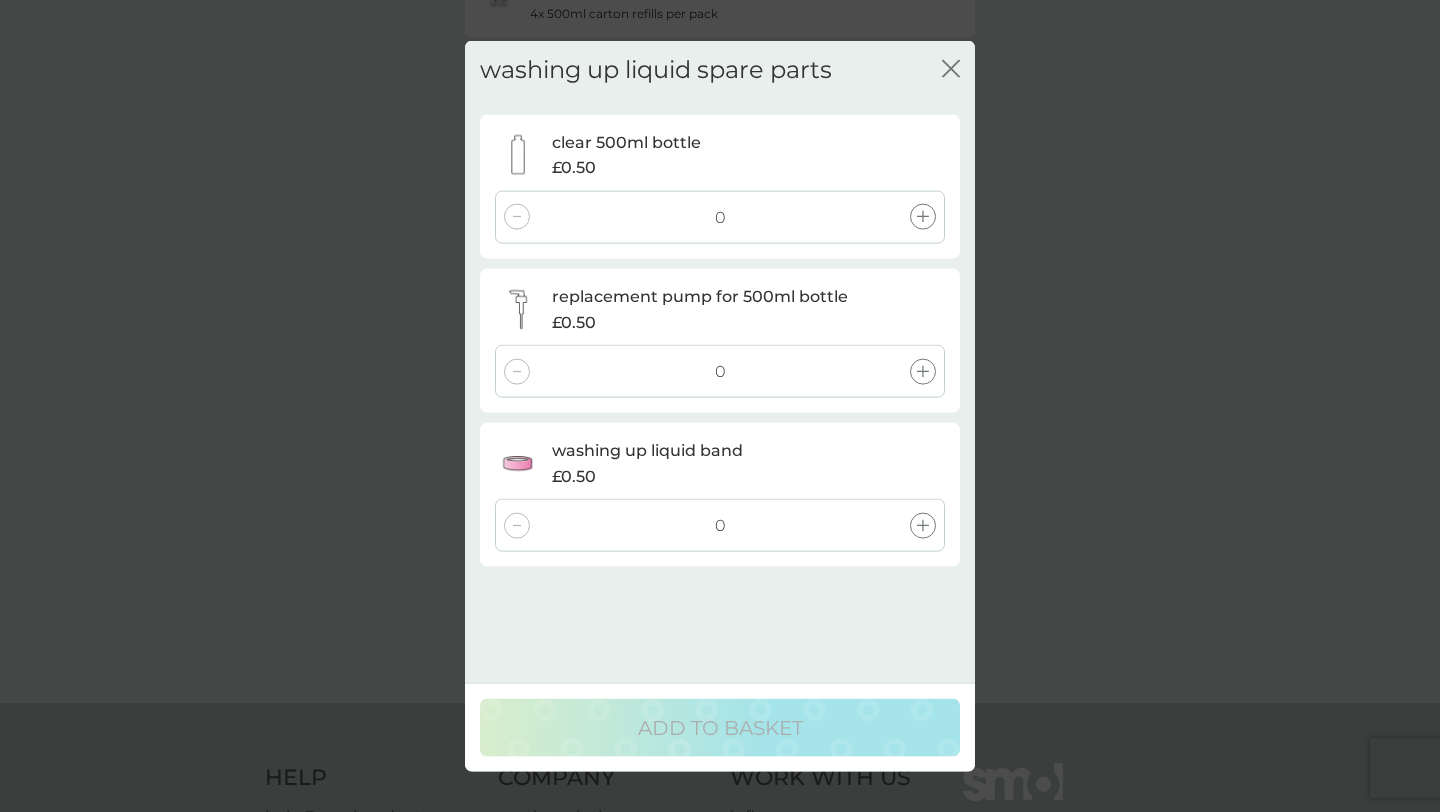 click 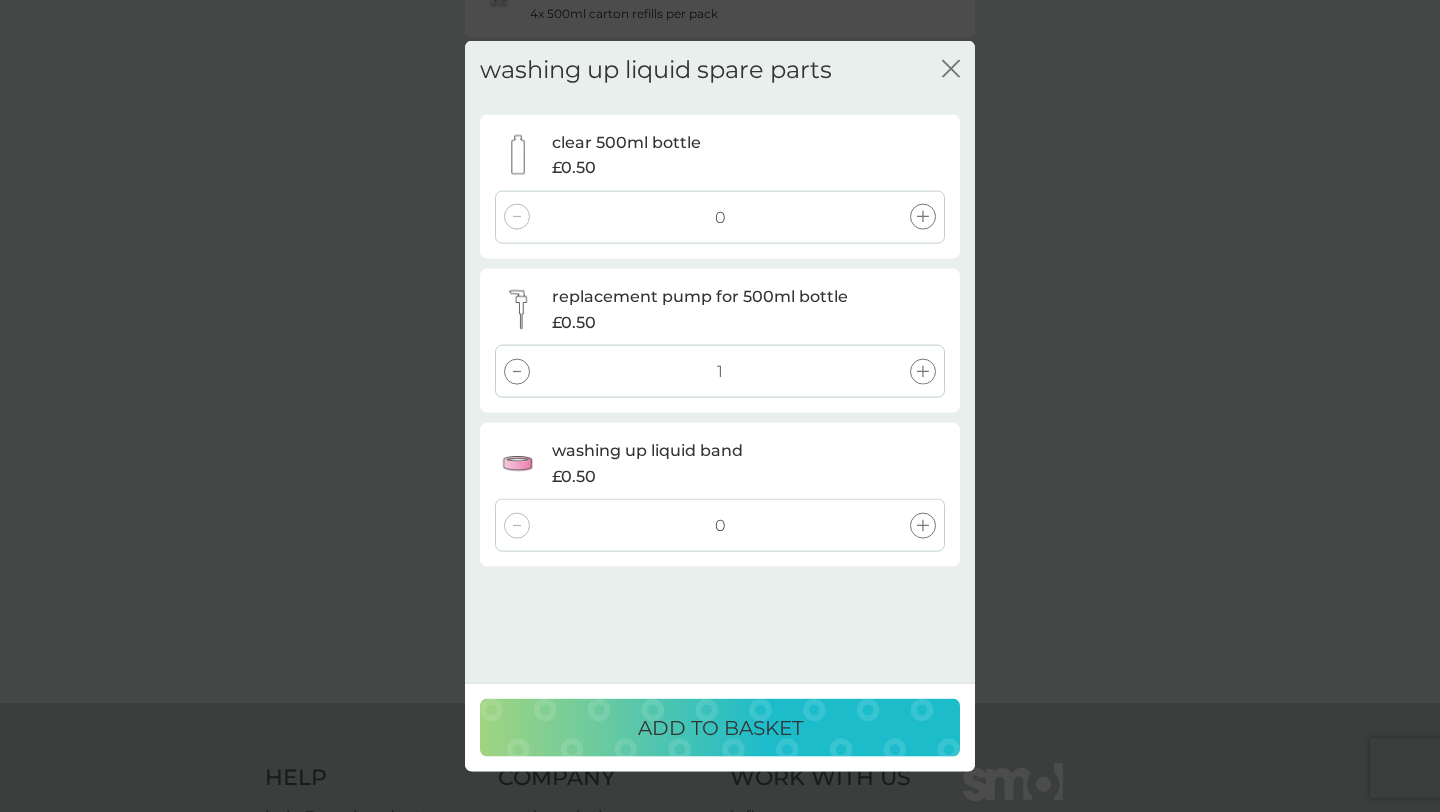 click on "ADD TO BASKET" at bounding box center (720, 727) 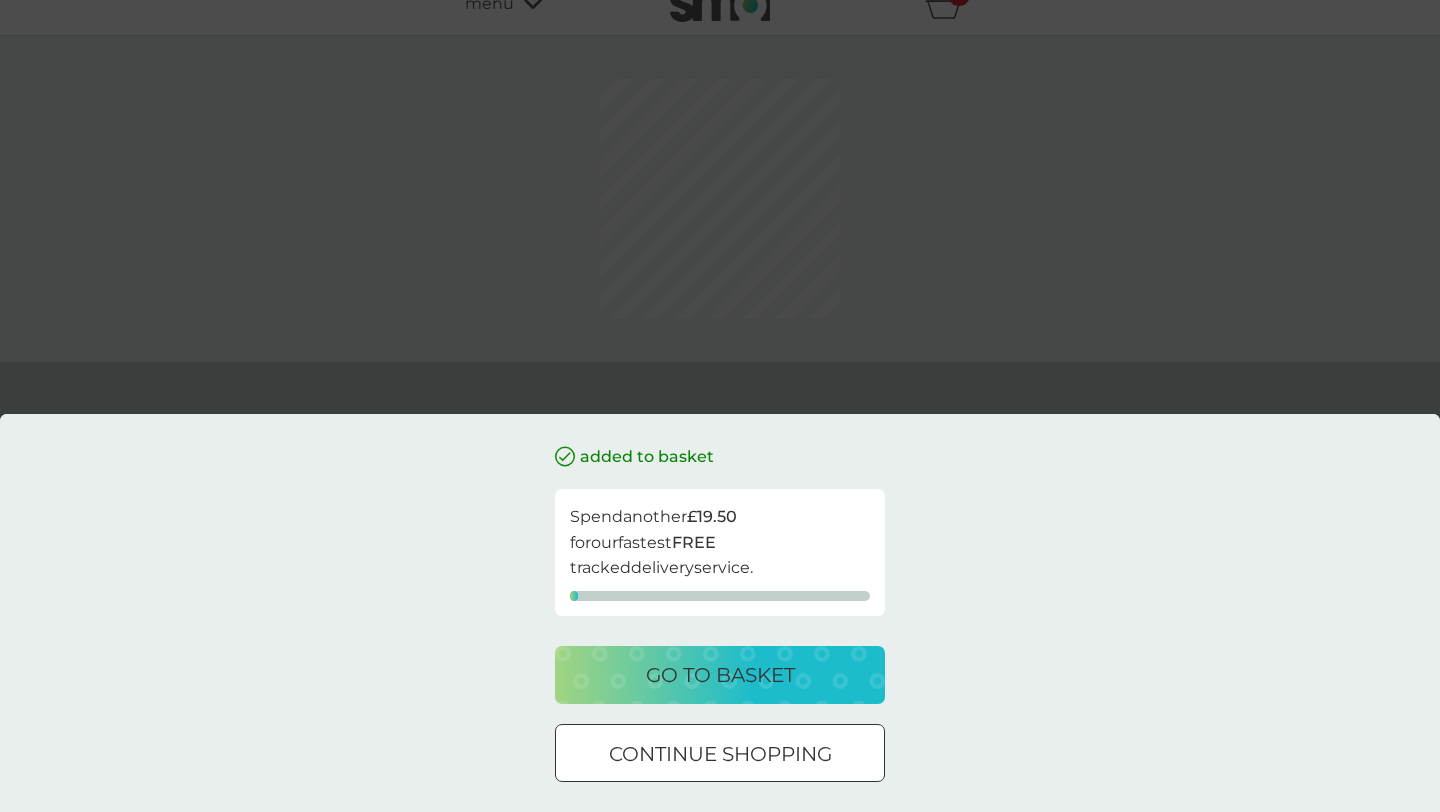 scroll, scrollTop: 0, scrollLeft: 0, axis: both 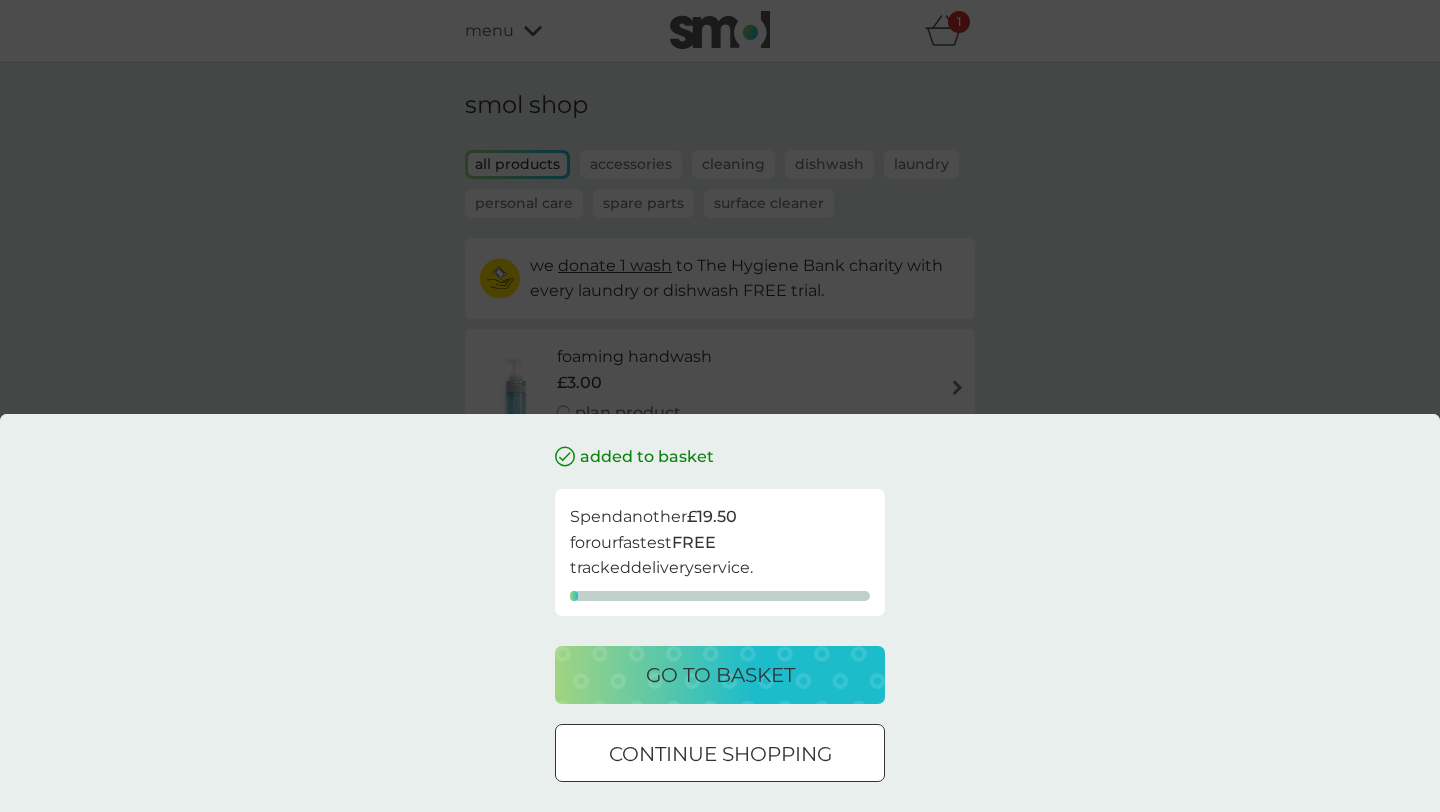 click on "continue shopping" at bounding box center [720, 754] 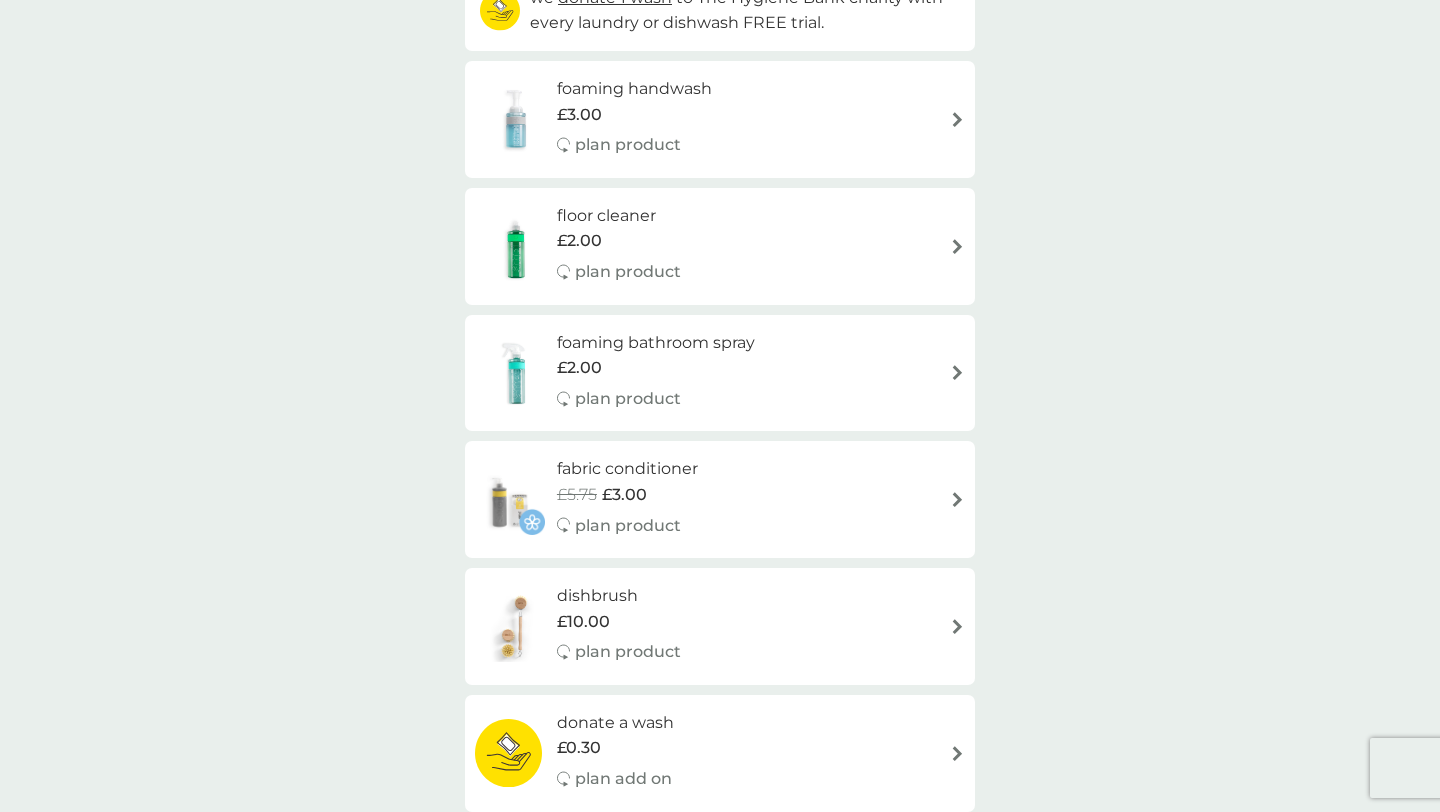 scroll, scrollTop: 272, scrollLeft: 0, axis: vertical 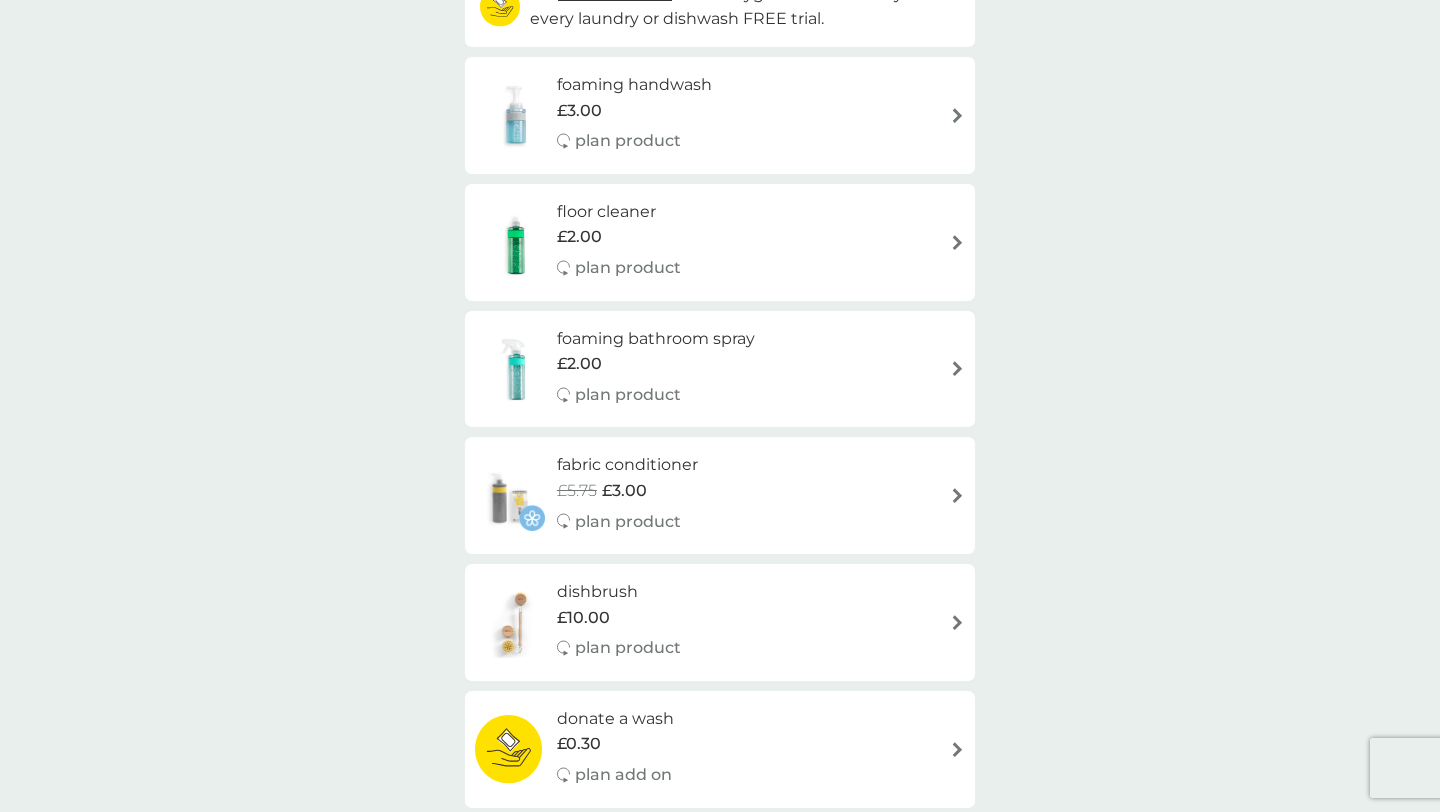 click on "floor cleaner" at bounding box center (619, 212) 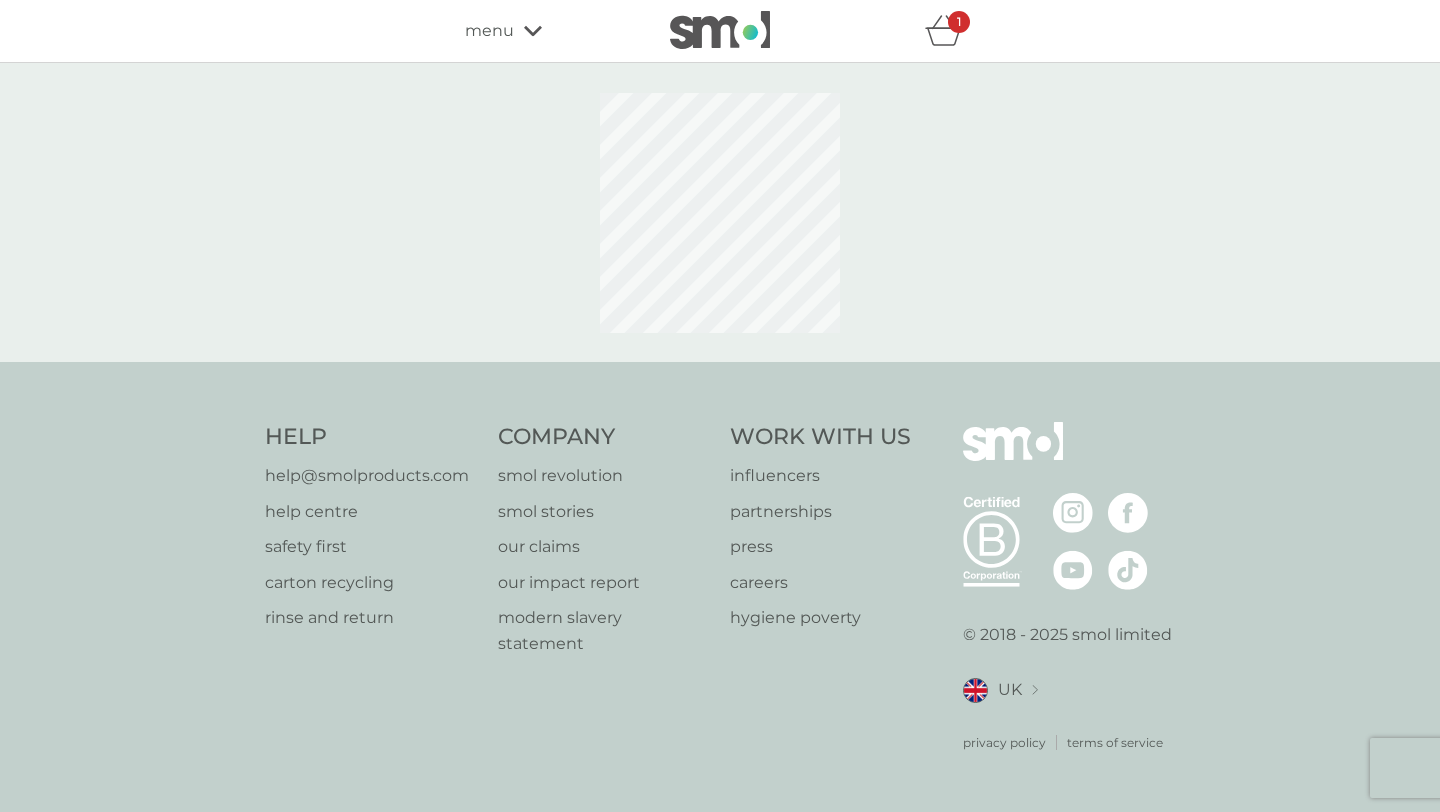 select on "84" 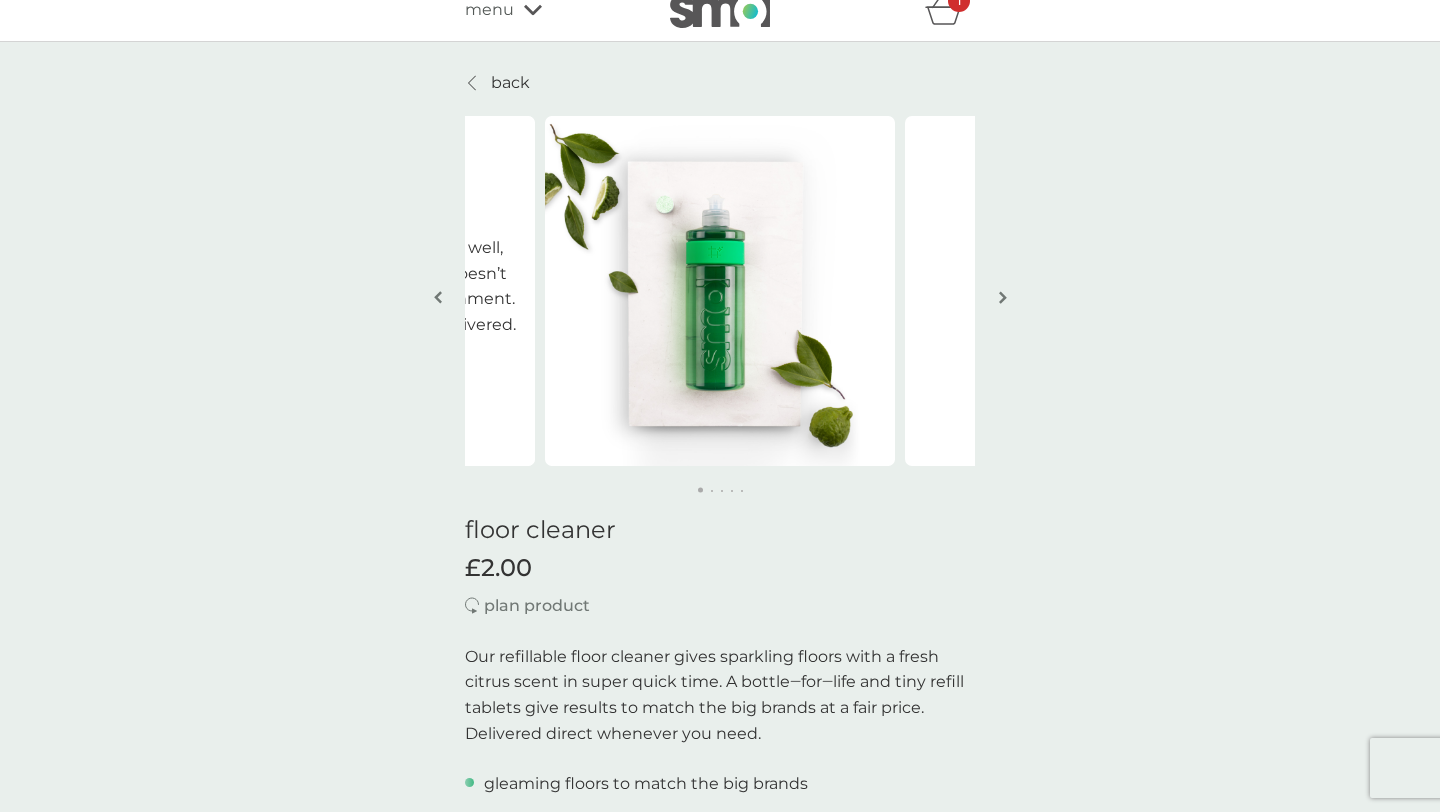 scroll, scrollTop: 0, scrollLeft: 0, axis: both 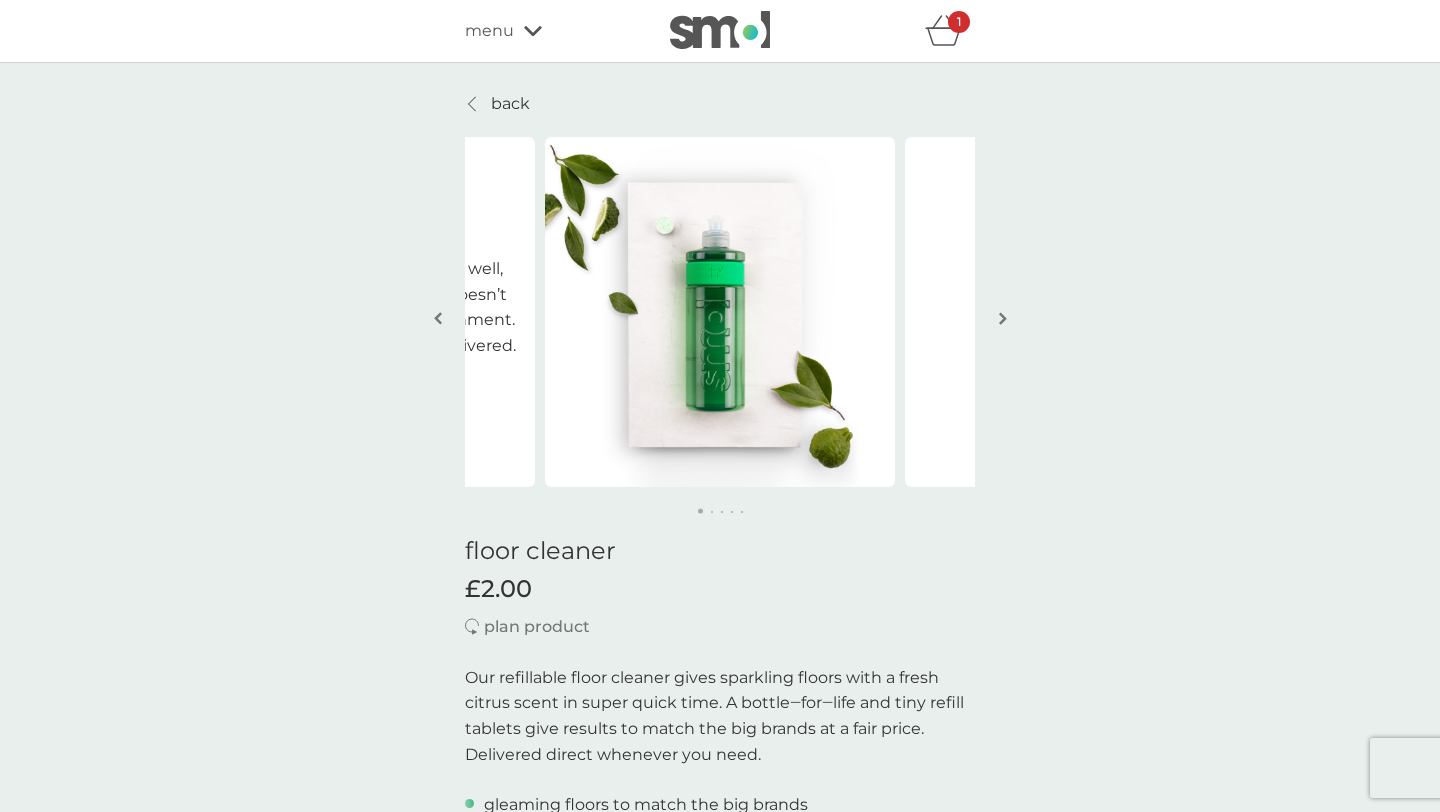 click at bounding box center [1003, 318] 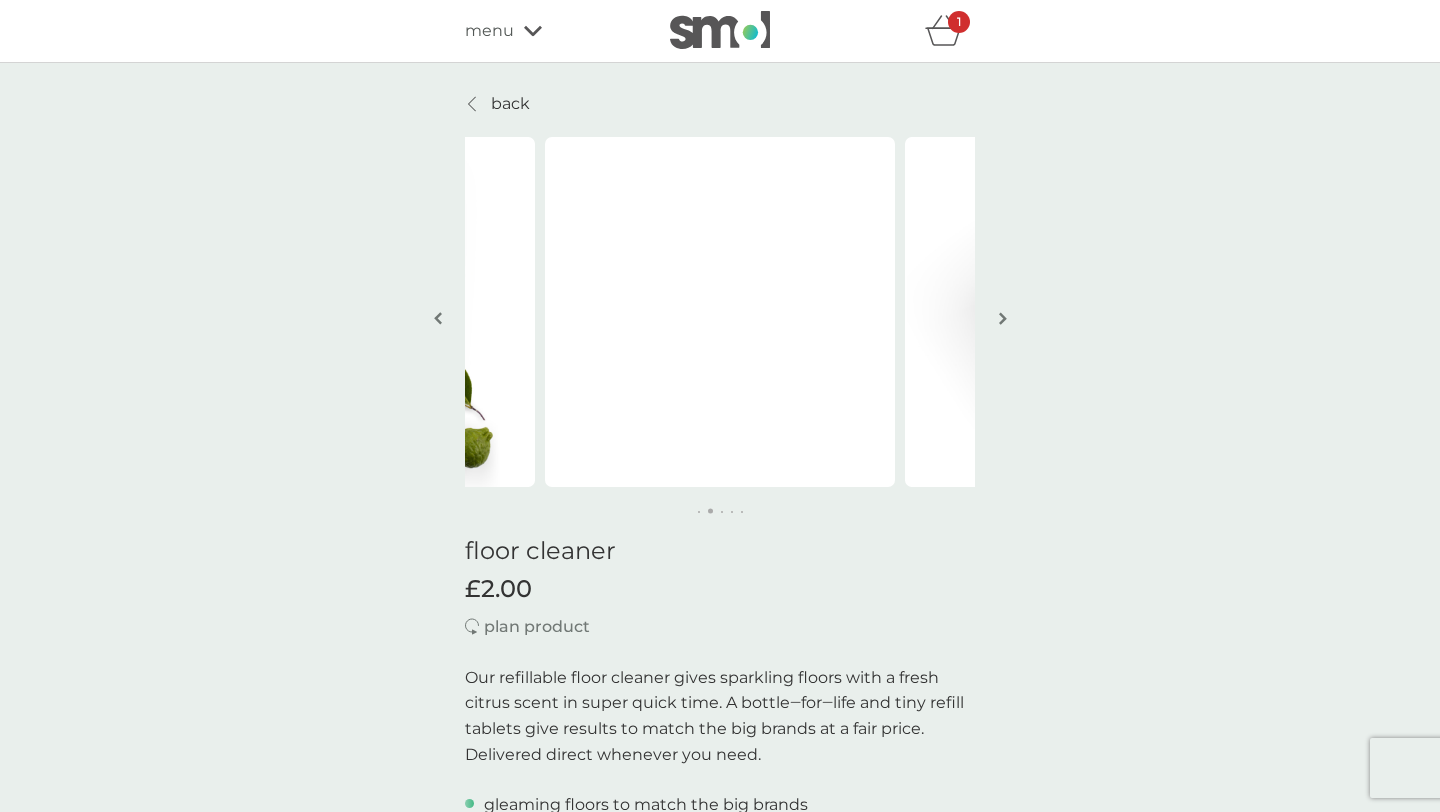 click at bounding box center [1003, 318] 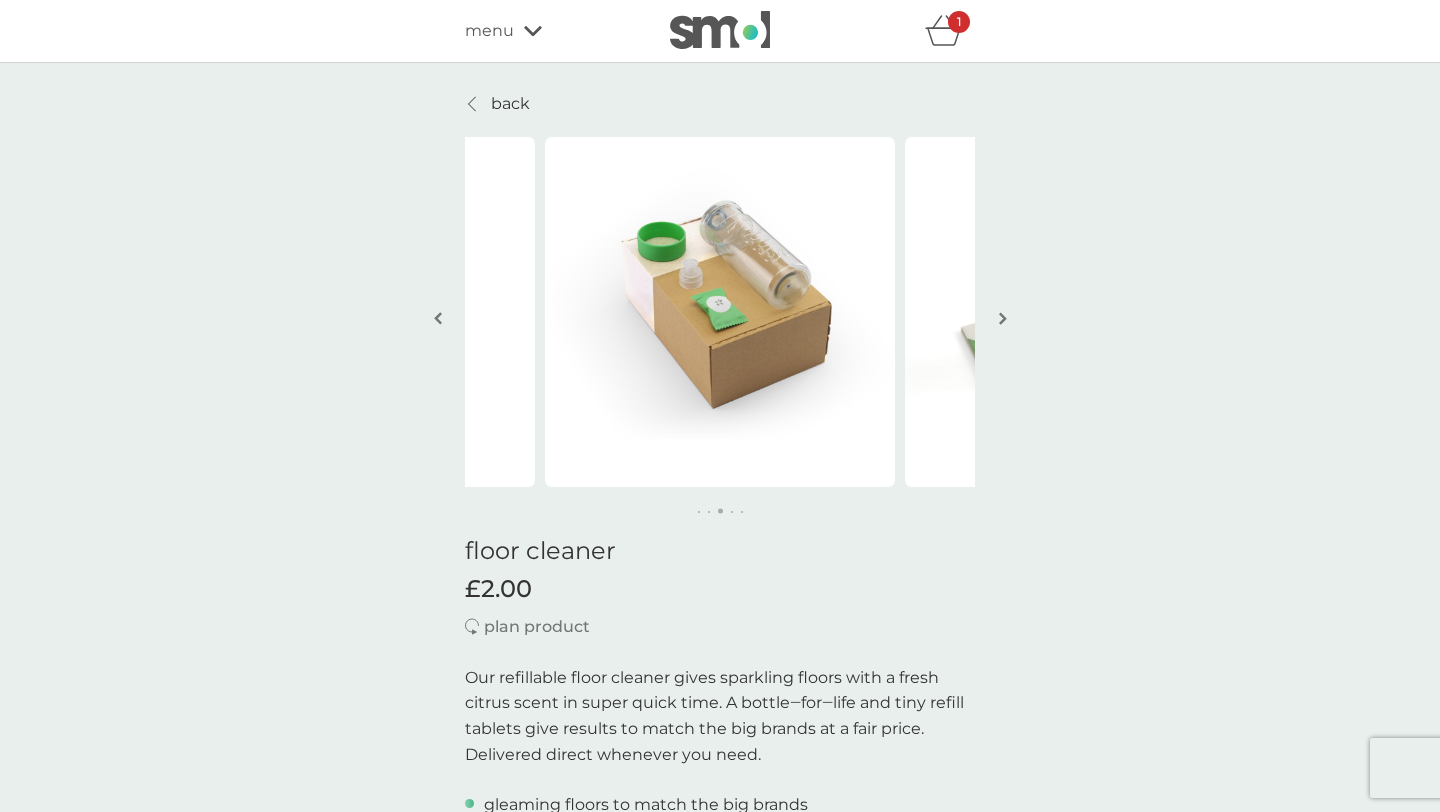 click at bounding box center [1003, 318] 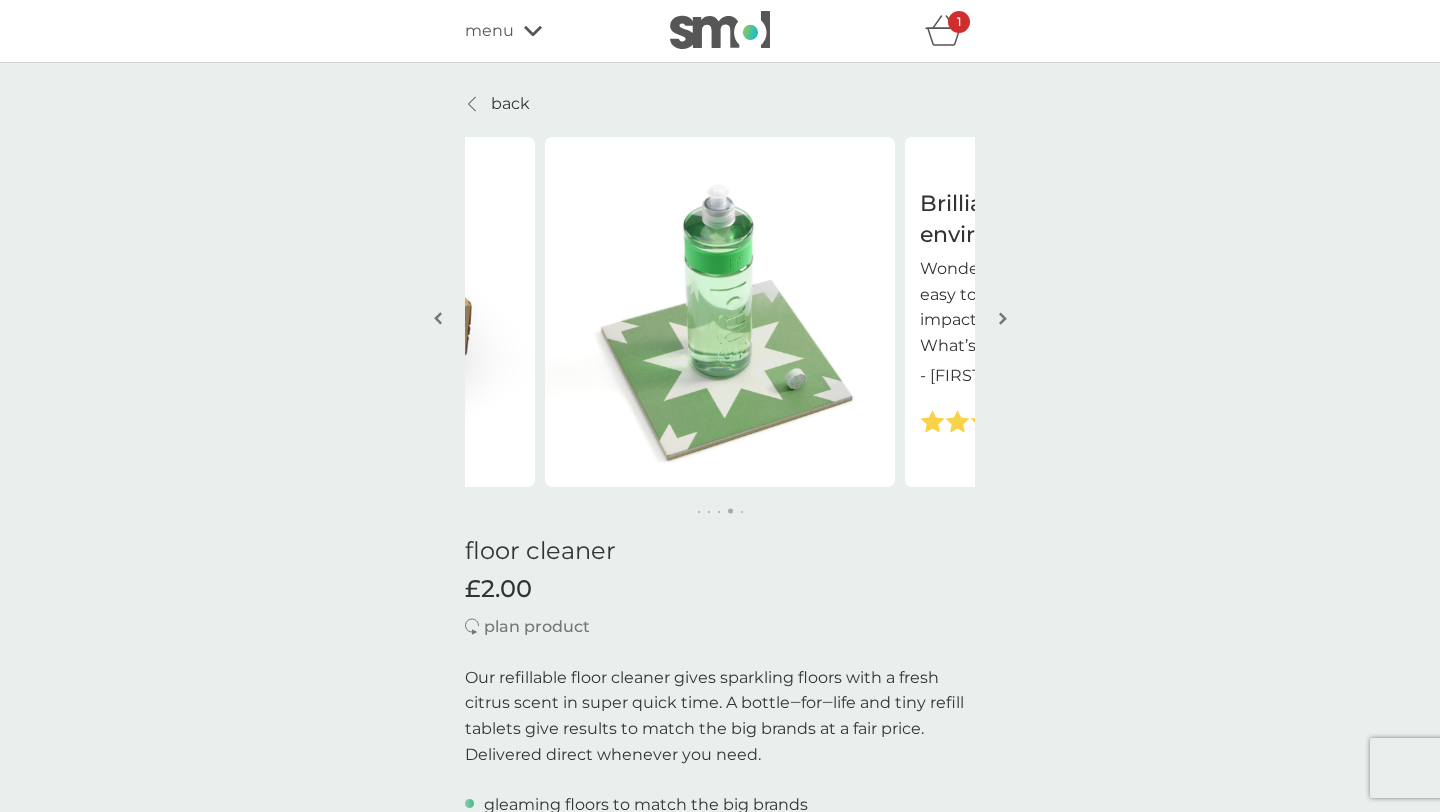 click at bounding box center [1003, 318] 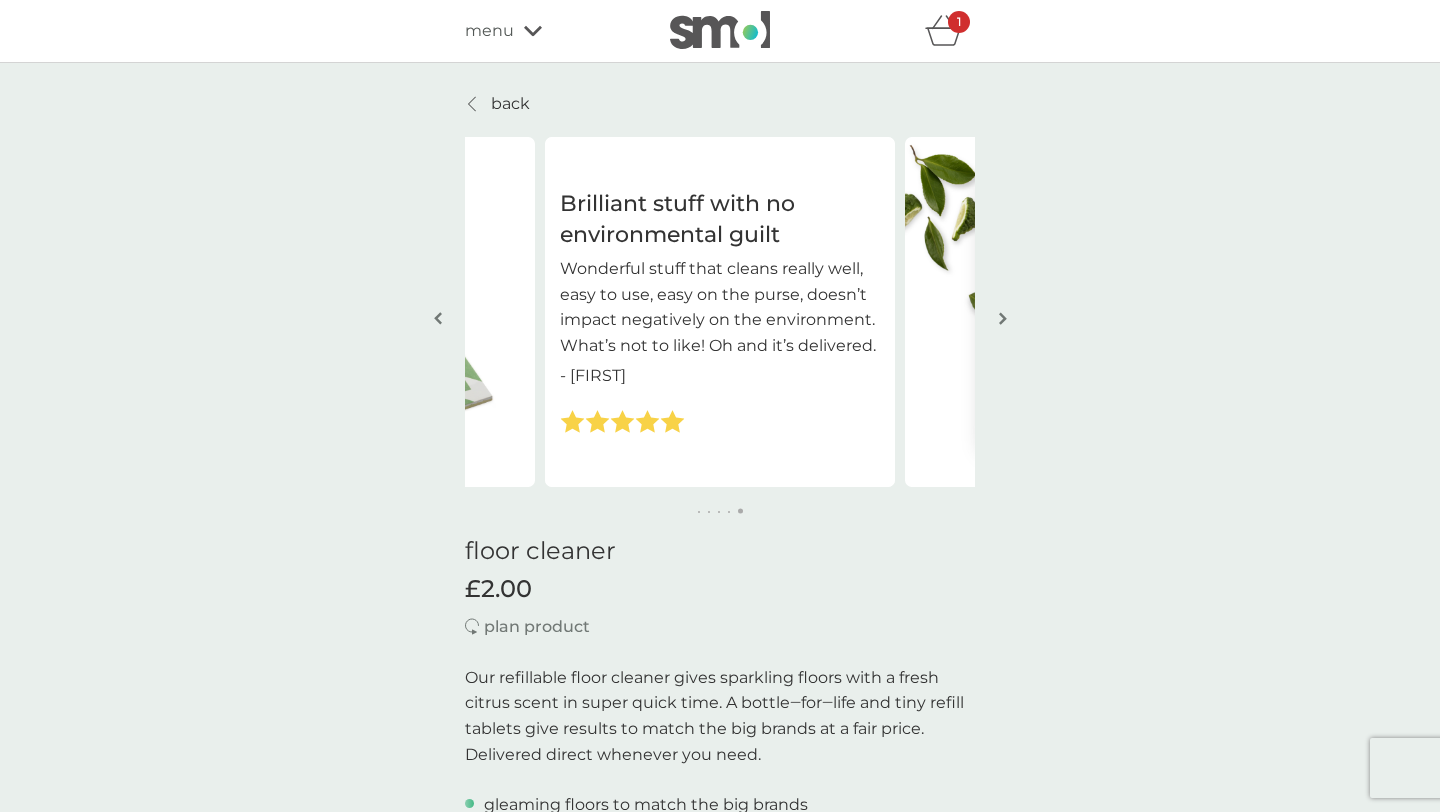 click at bounding box center [1003, 318] 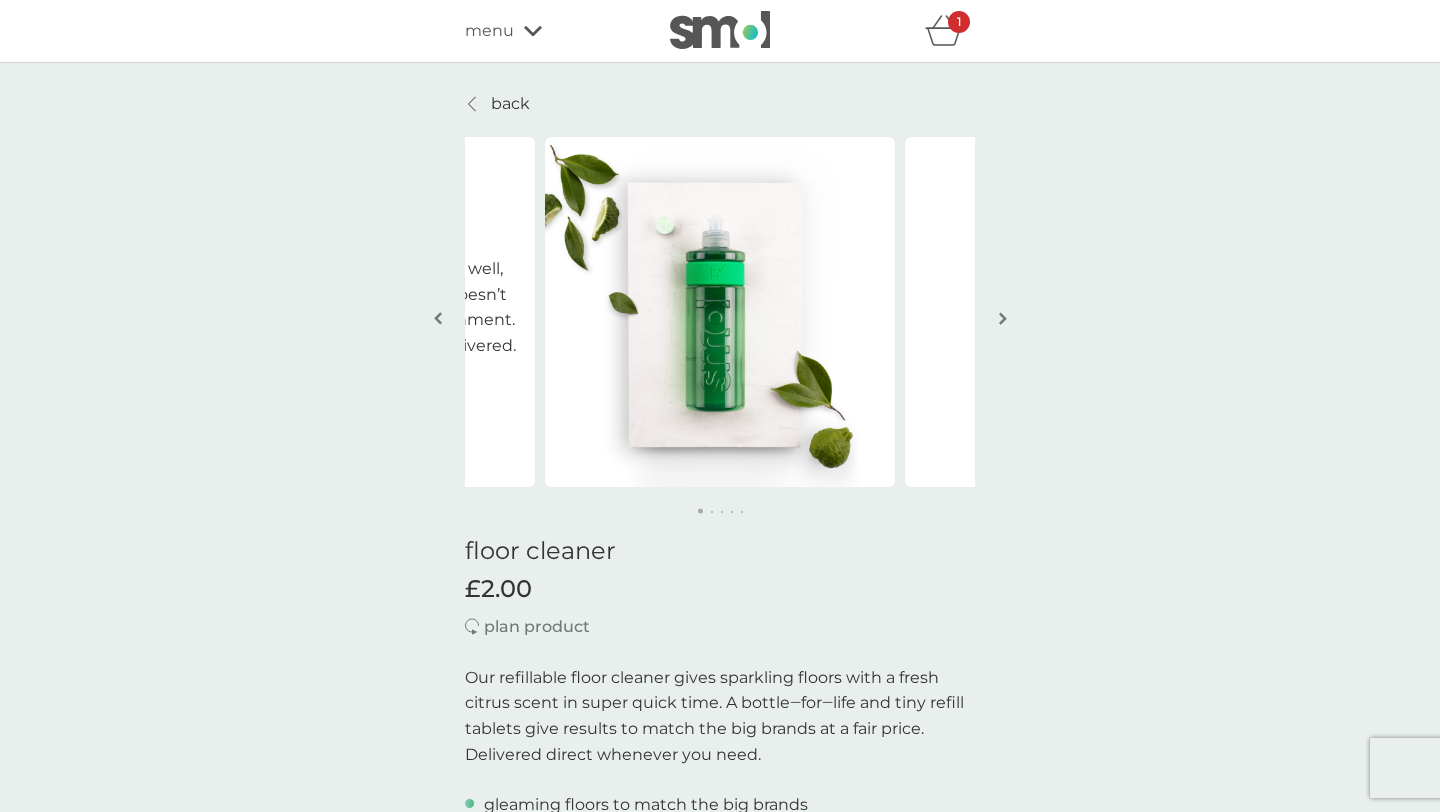 click at bounding box center [1003, 318] 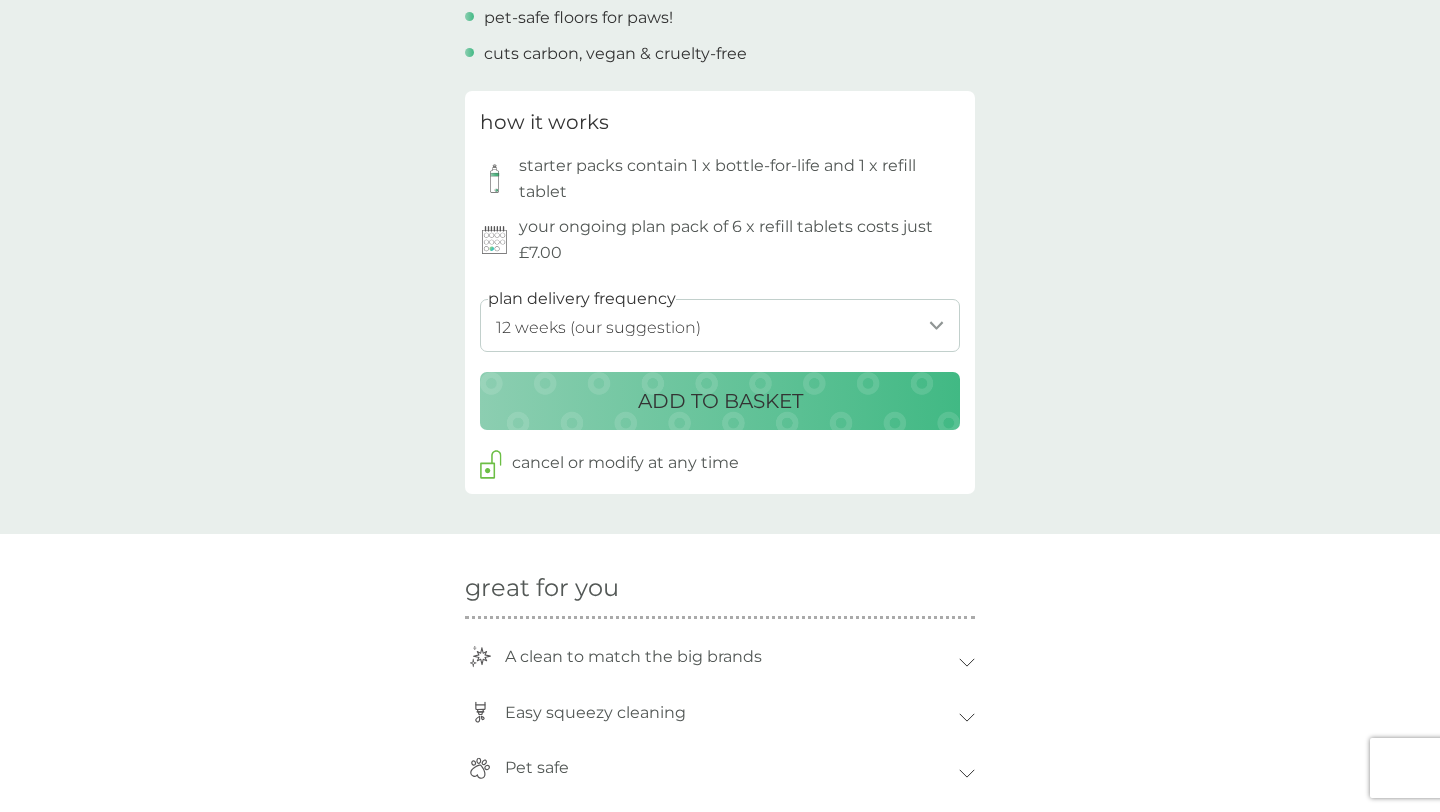 scroll, scrollTop: 896, scrollLeft: 0, axis: vertical 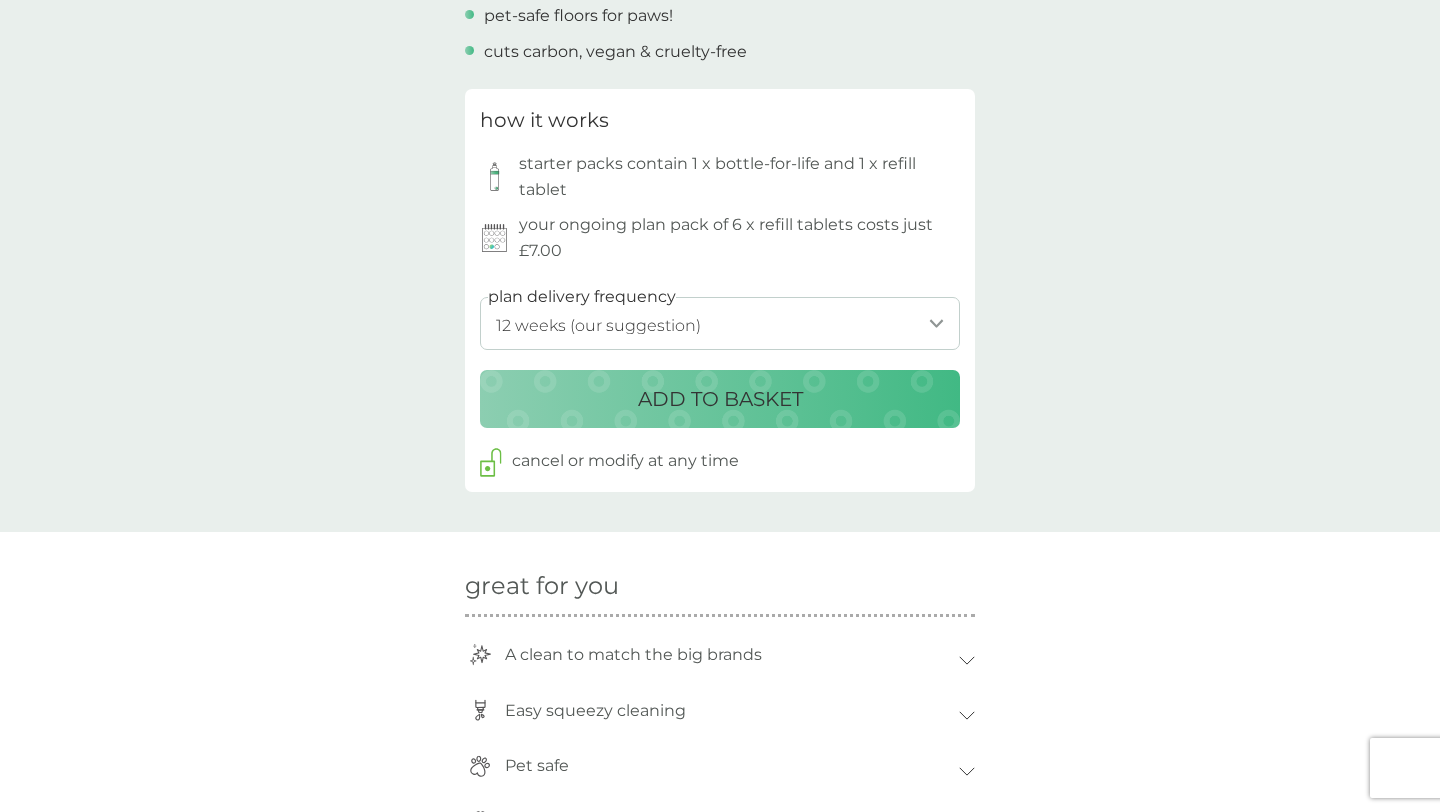 click on "ADD TO BASKET" at bounding box center (720, 399) 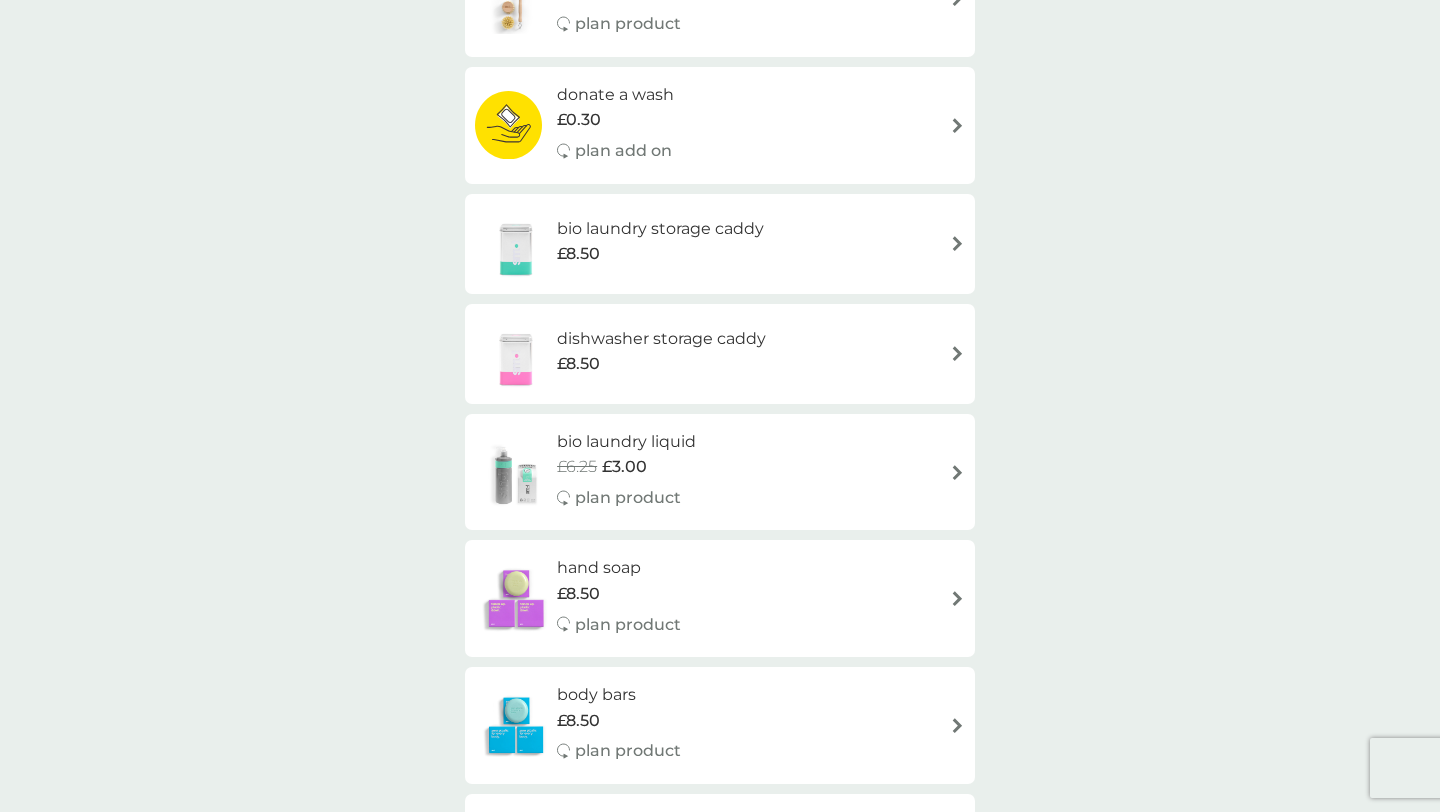 scroll, scrollTop: 0, scrollLeft: 0, axis: both 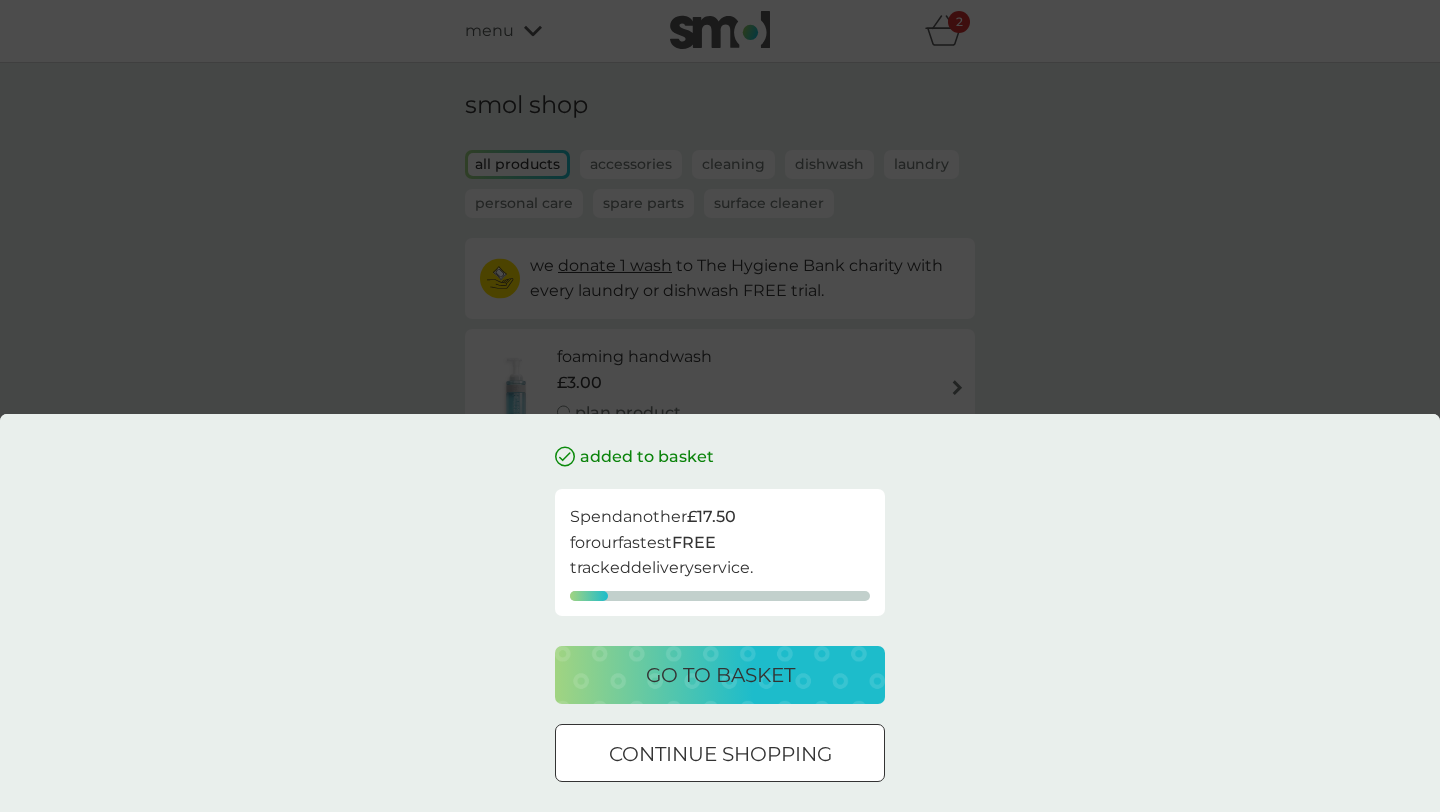 click at bounding box center (719, 752) 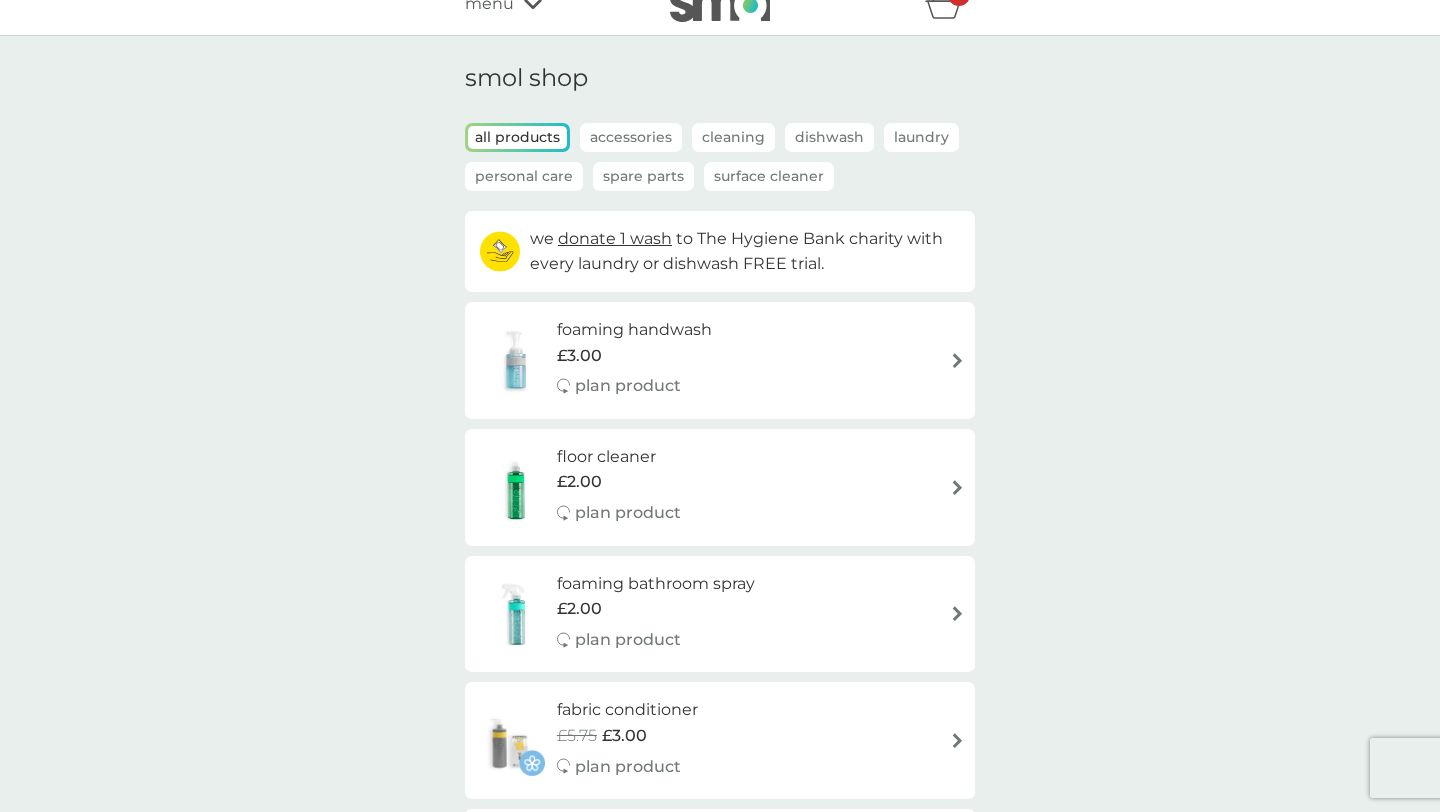 scroll, scrollTop: 0, scrollLeft: 0, axis: both 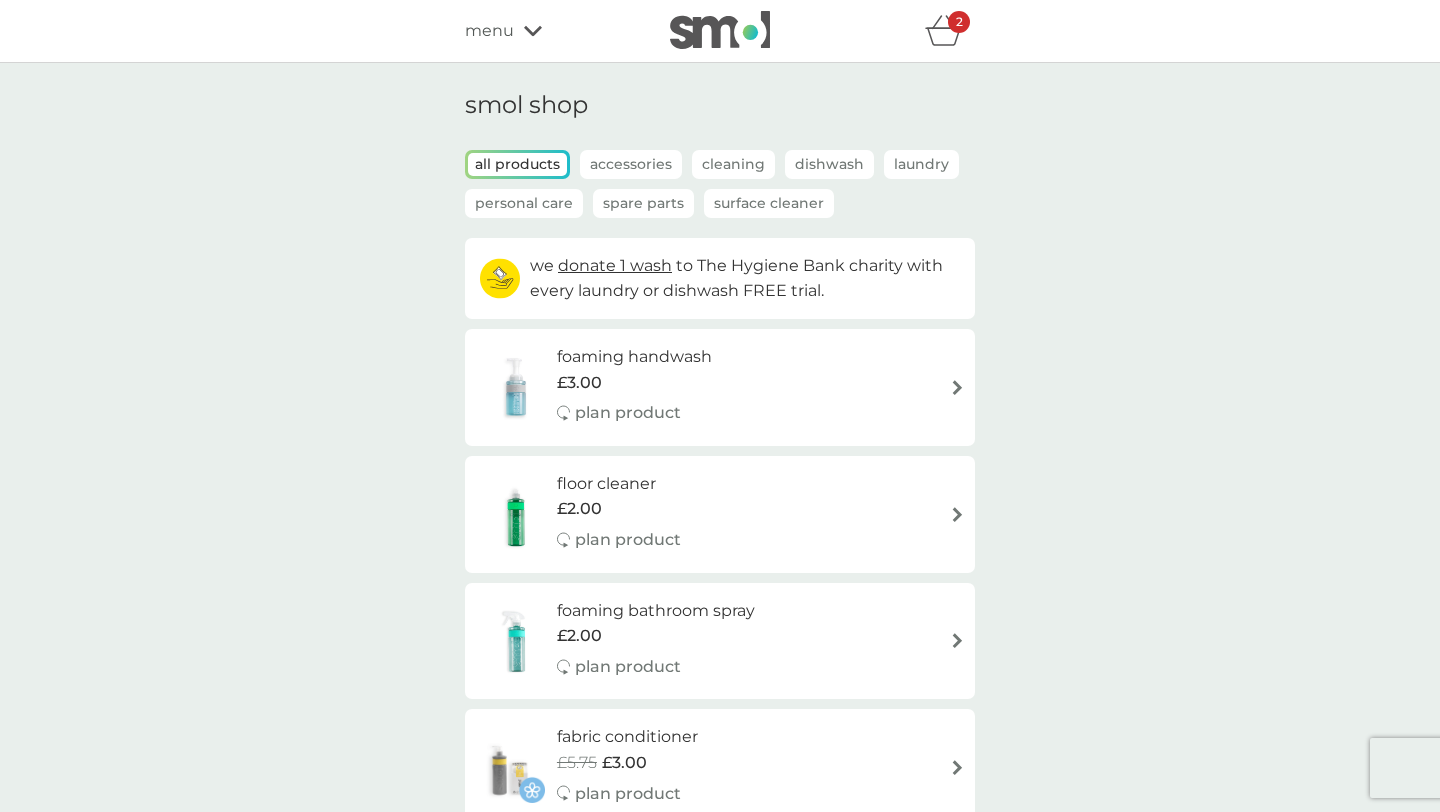 click 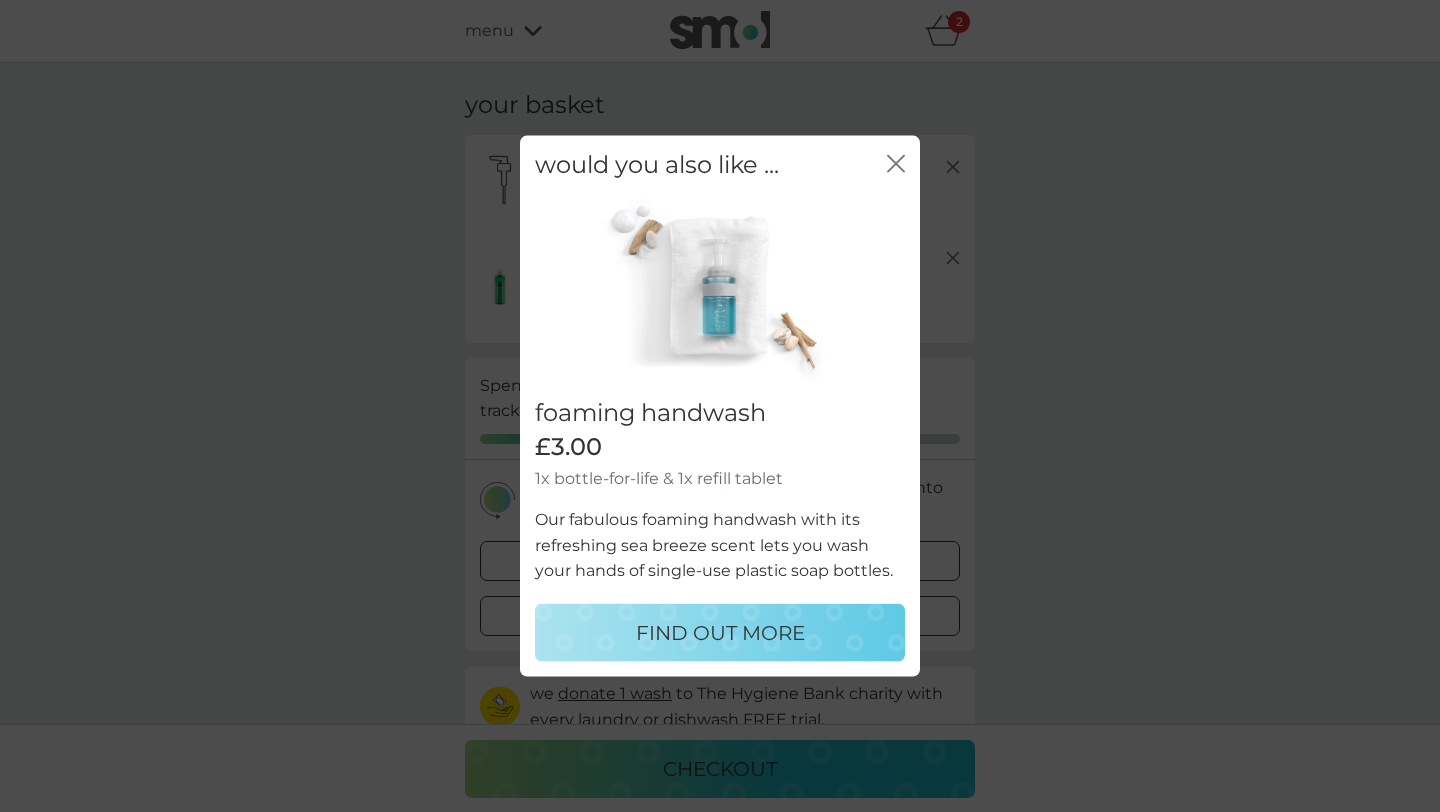 click 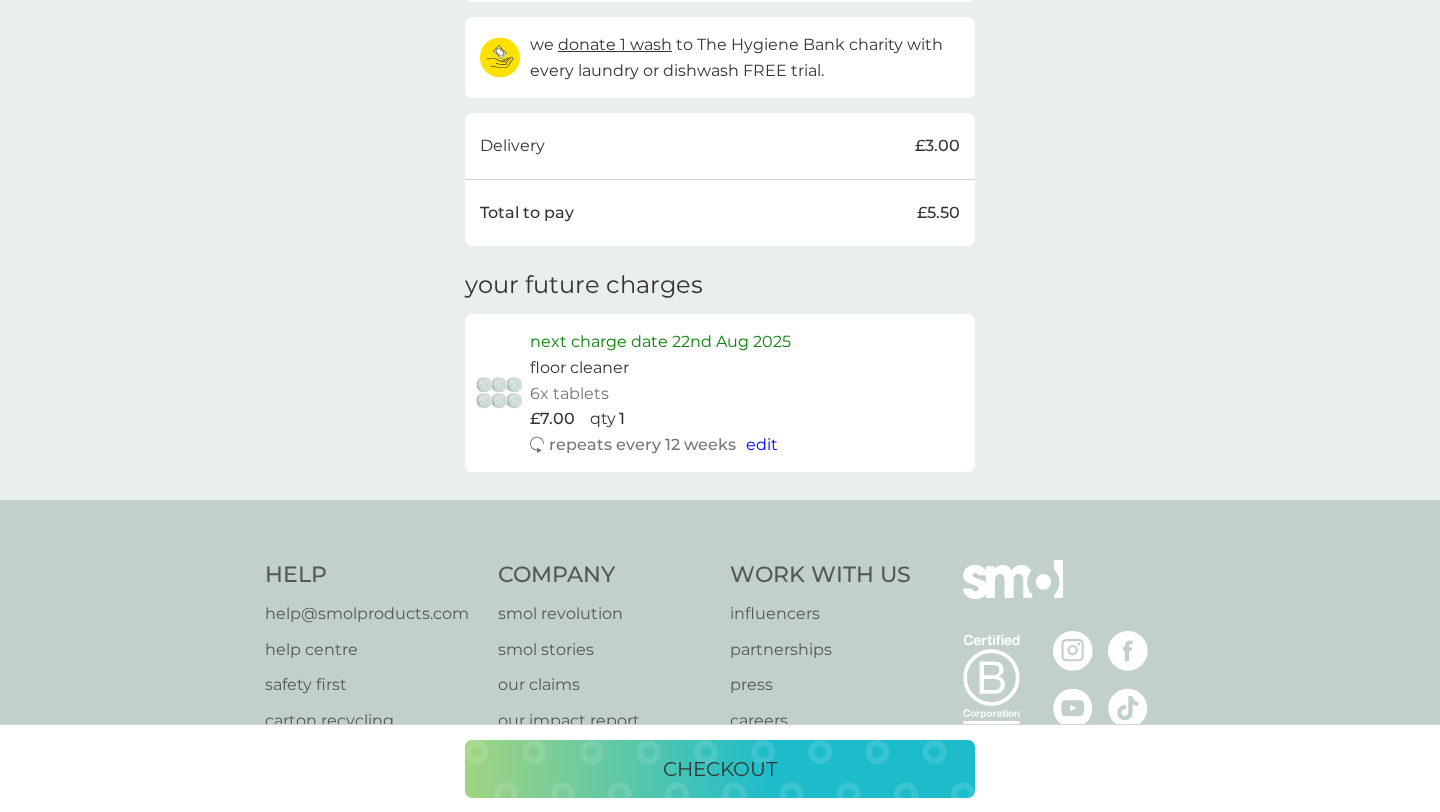 scroll, scrollTop: 651, scrollLeft: 0, axis: vertical 